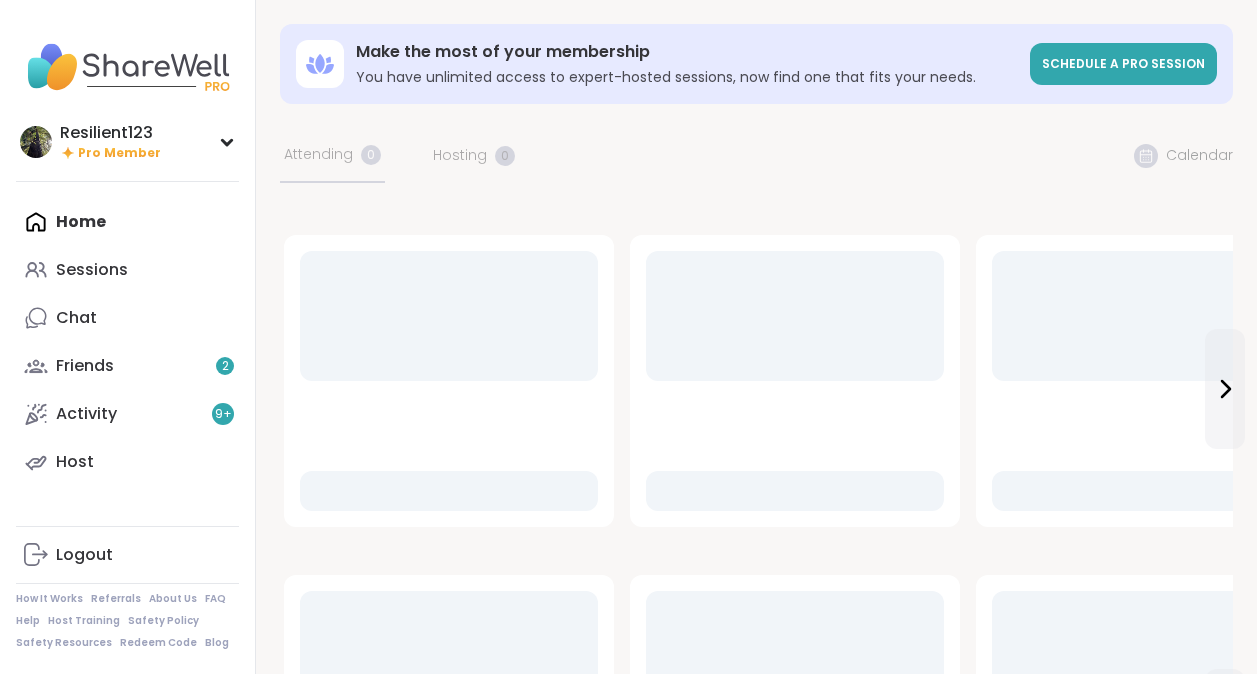 scroll, scrollTop: 0, scrollLeft: 0, axis: both 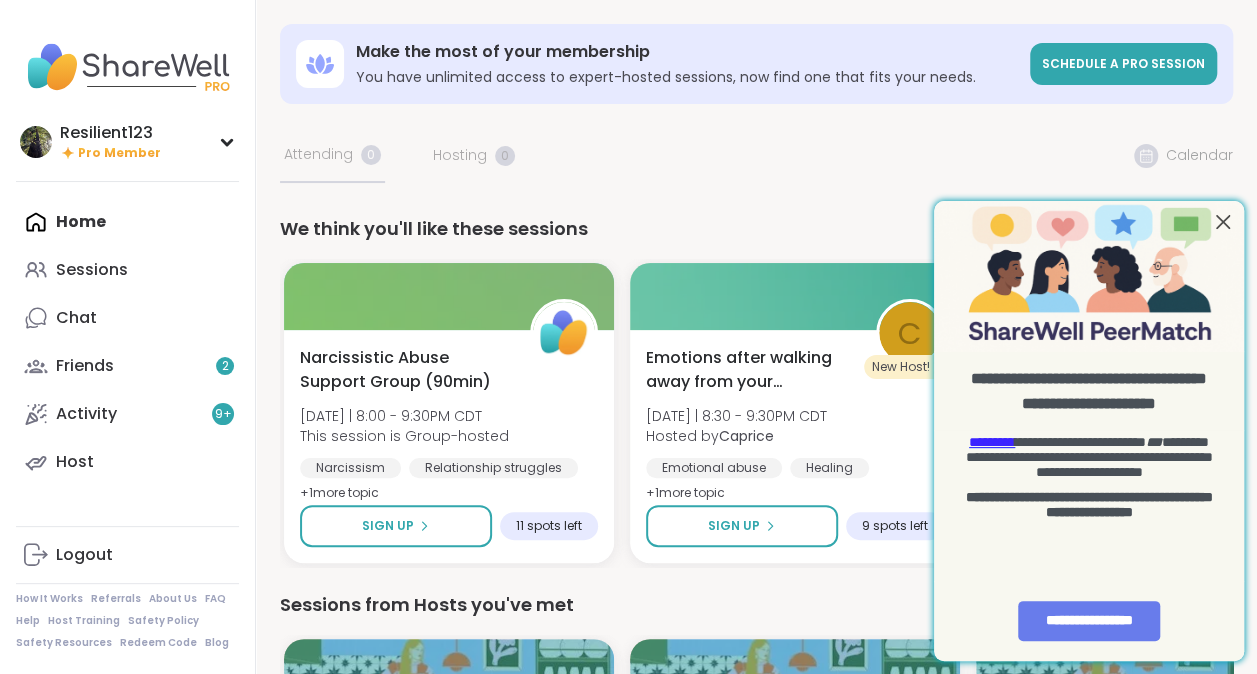 click at bounding box center (1223, 221) 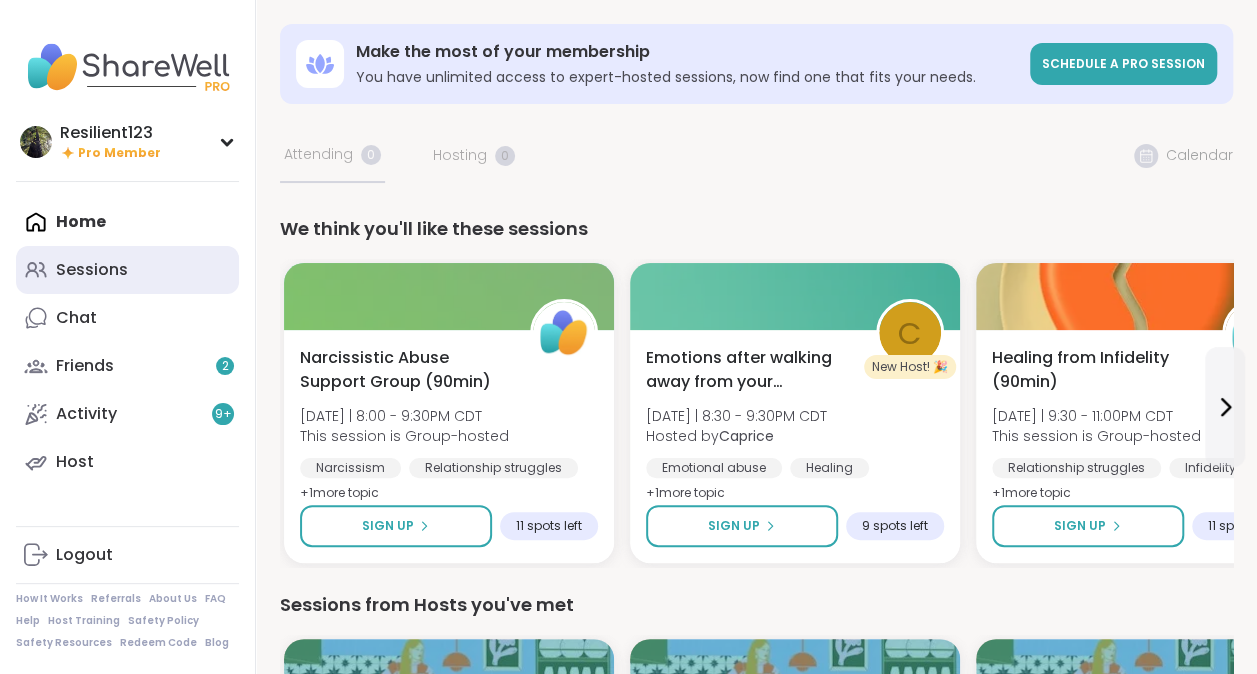 click on "Sessions" at bounding box center [92, 270] 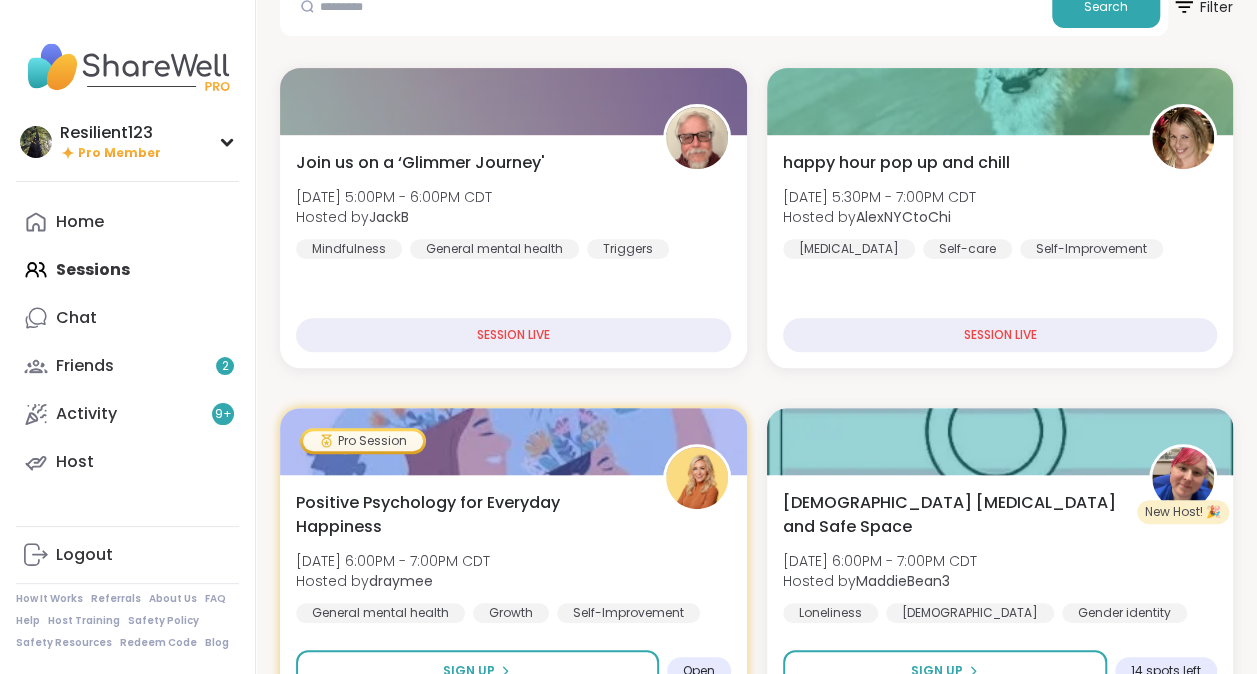 scroll, scrollTop: 400, scrollLeft: 0, axis: vertical 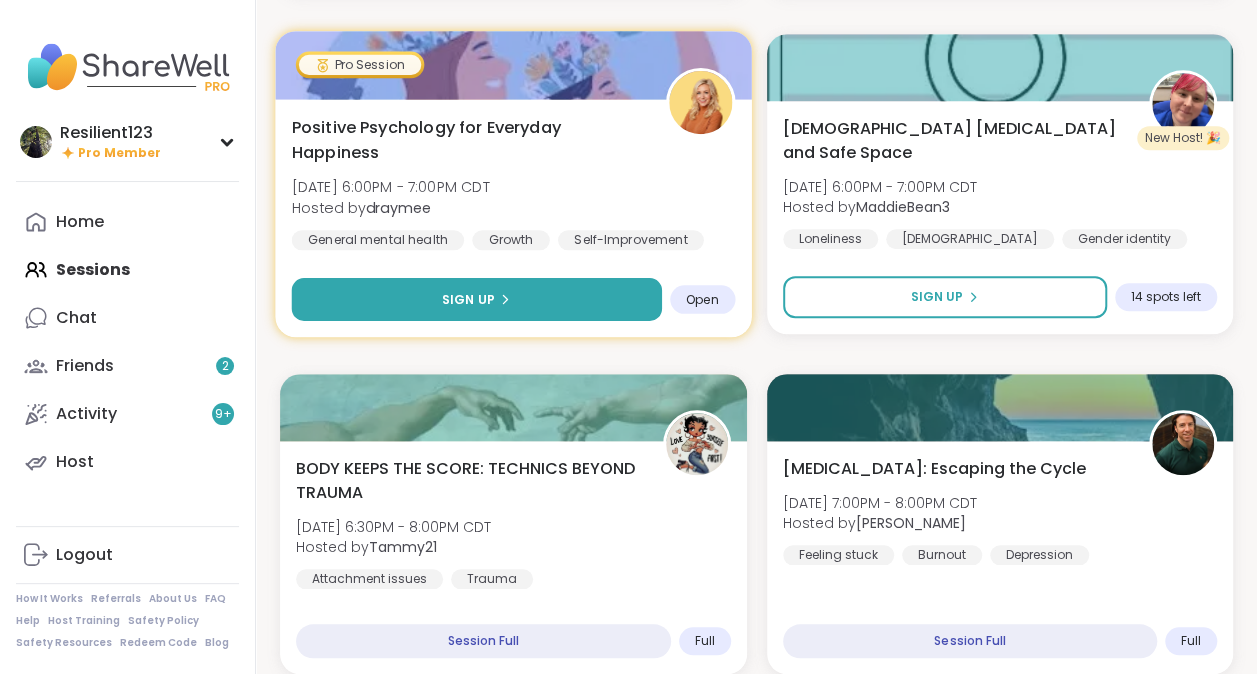 click on "Sign Up" at bounding box center [477, 299] 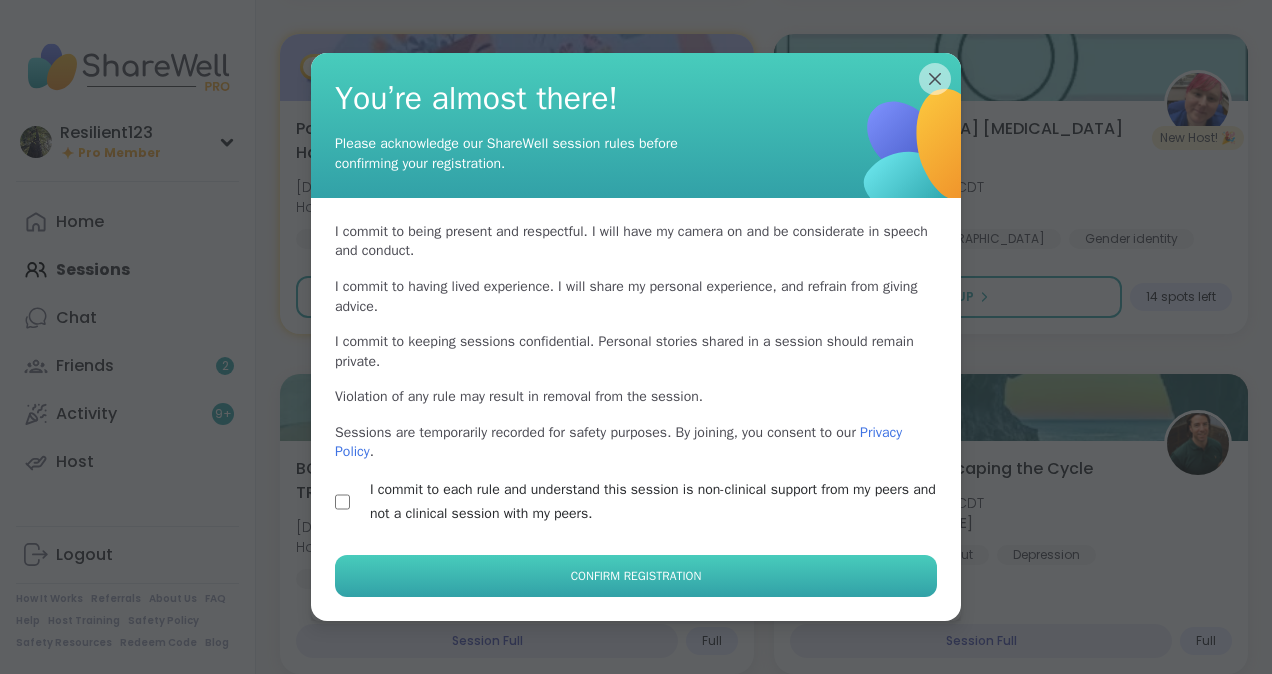 click on "Confirm Registration" at bounding box center [636, 576] 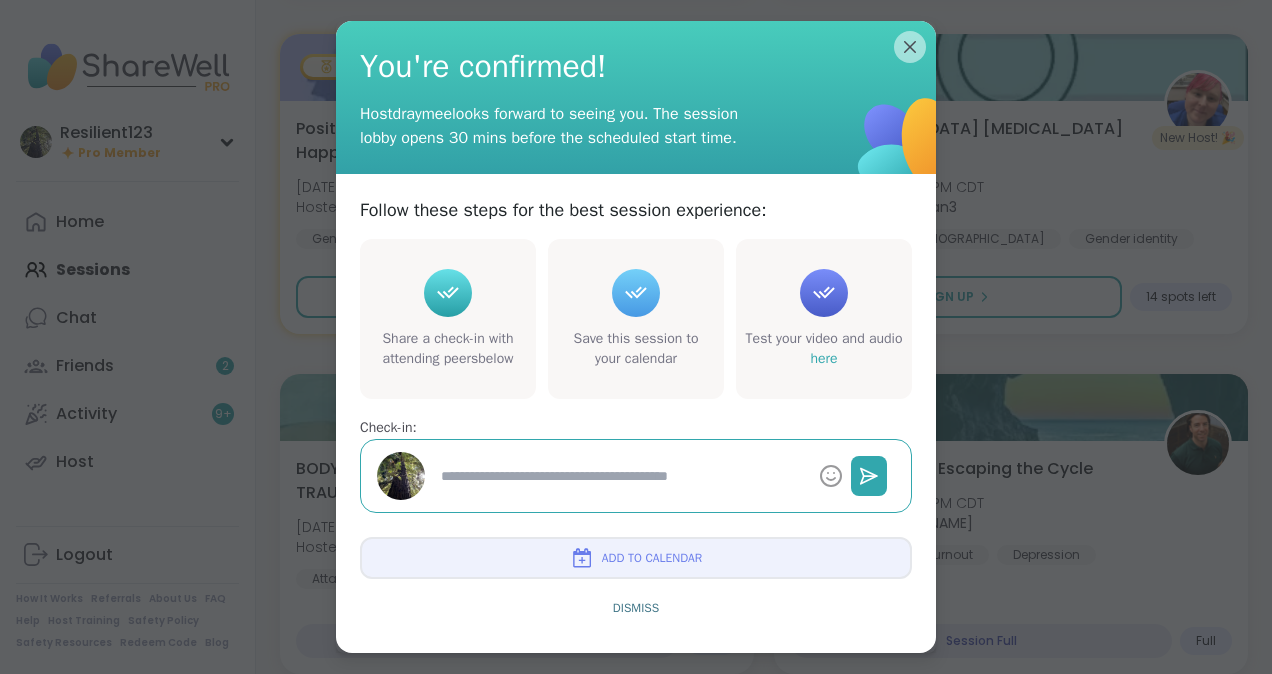 type on "*" 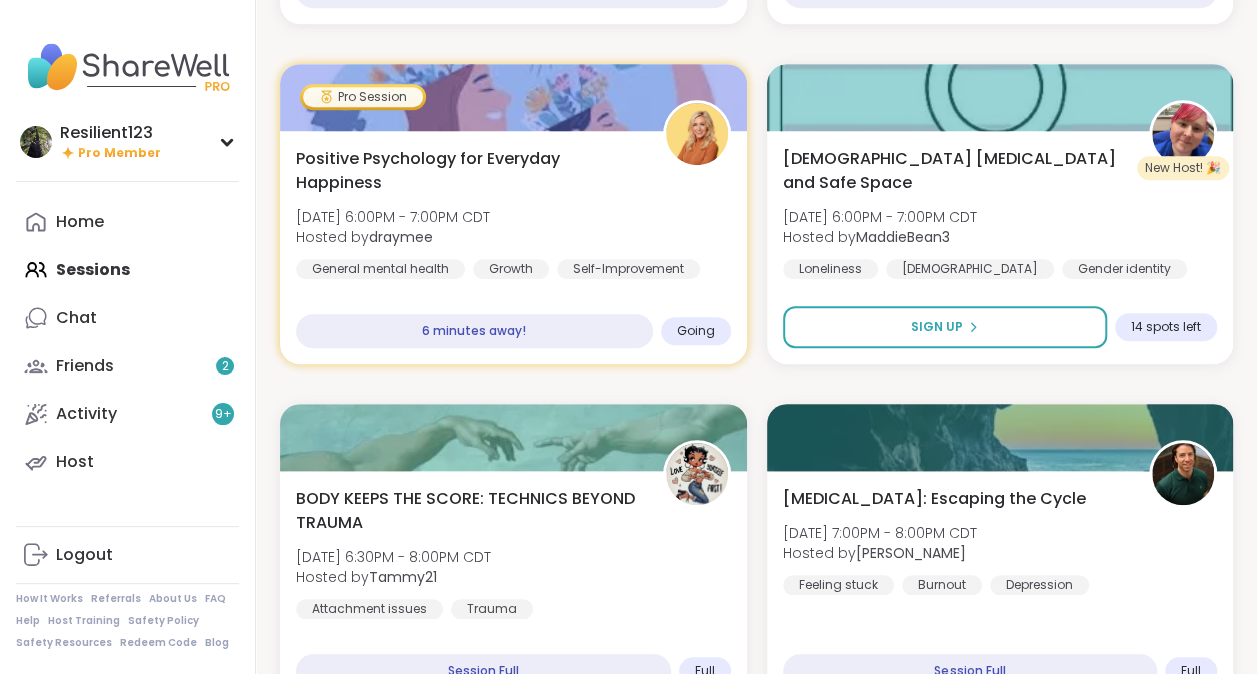 scroll, scrollTop: 560, scrollLeft: 0, axis: vertical 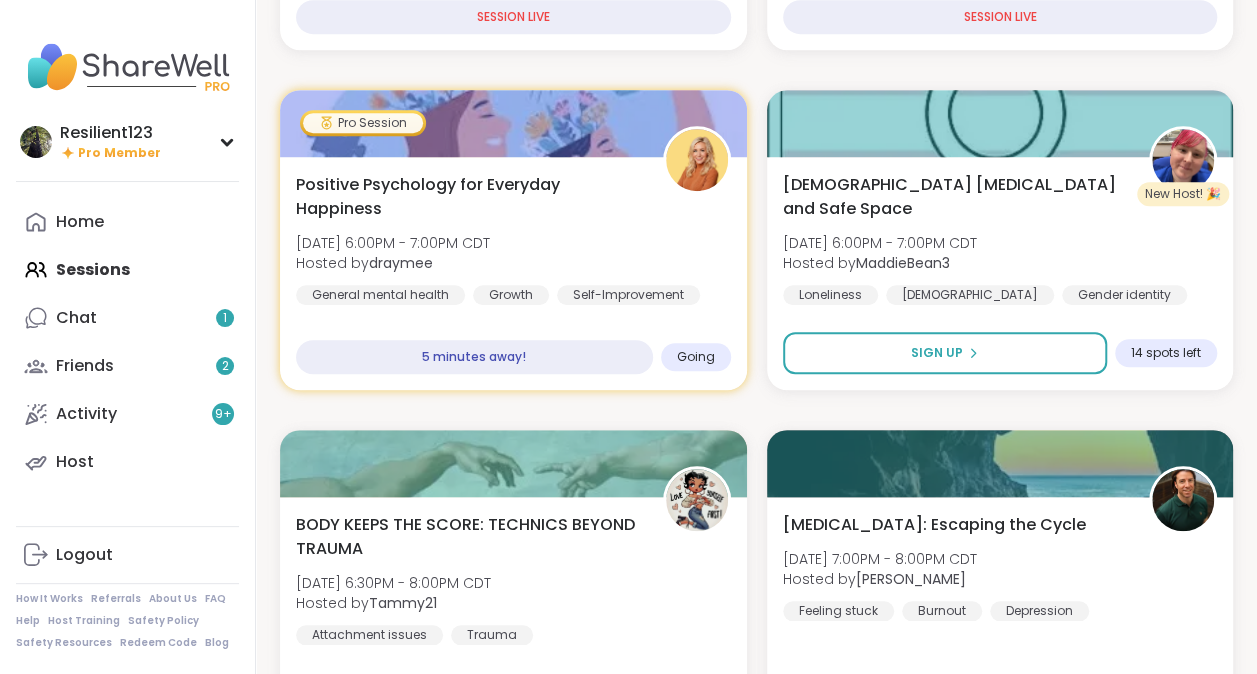 click on "Join us on a ‘Glimmer Journey' [DATE] 5:00PM - 6:00PM CDT Hosted by  JackB Mindfulness General mental health Triggers SESSION LIVE happy hour pop up and chill [DATE] 5:30PM - 7:00PM CDT Hosted by  AlexNYCtoChi [MEDICAL_DATA] Self-care [MEDICAL_DATA] SESSION LIVE Pro Session Positive Psychology for Everyday Happiness [DATE] 6:00PM - 7:00PM CDT Hosted by  draymee General mental health Growth [MEDICAL_DATA] 5 minutes away! Going New Host! 🎉 [DEMOGRAPHIC_DATA] [MEDICAL_DATA] and Safe Space [DATE] 6:00PM - 7:00PM CDT Hosted by  MaddieBean3 Loneliness [DEMOGRAPHIC_DATA] Gender identity Sign Up 14 spots left BODY KEEPS THE SCORE: TECHNICS BEYOND TRAUMA [DATE] 6:30PM - 8:00PM CDT Hosted by  Tammy21 Attachment issues Trauma Session Full Full [MEDICAL_DATA]: Escaping the Cycle [DATE] 7:00PM - 8:00PM CDT Hosted by  [PERSON_NAME] Feeling stuck Burnout [MEDICAL_DATA] Session Full Full Somatic Dance Experience [DATE] 7:00PM - 8:00PM CDT Hosted by  ajmeller Vision building Personal development Full C" at bounding box center [756, 2790] 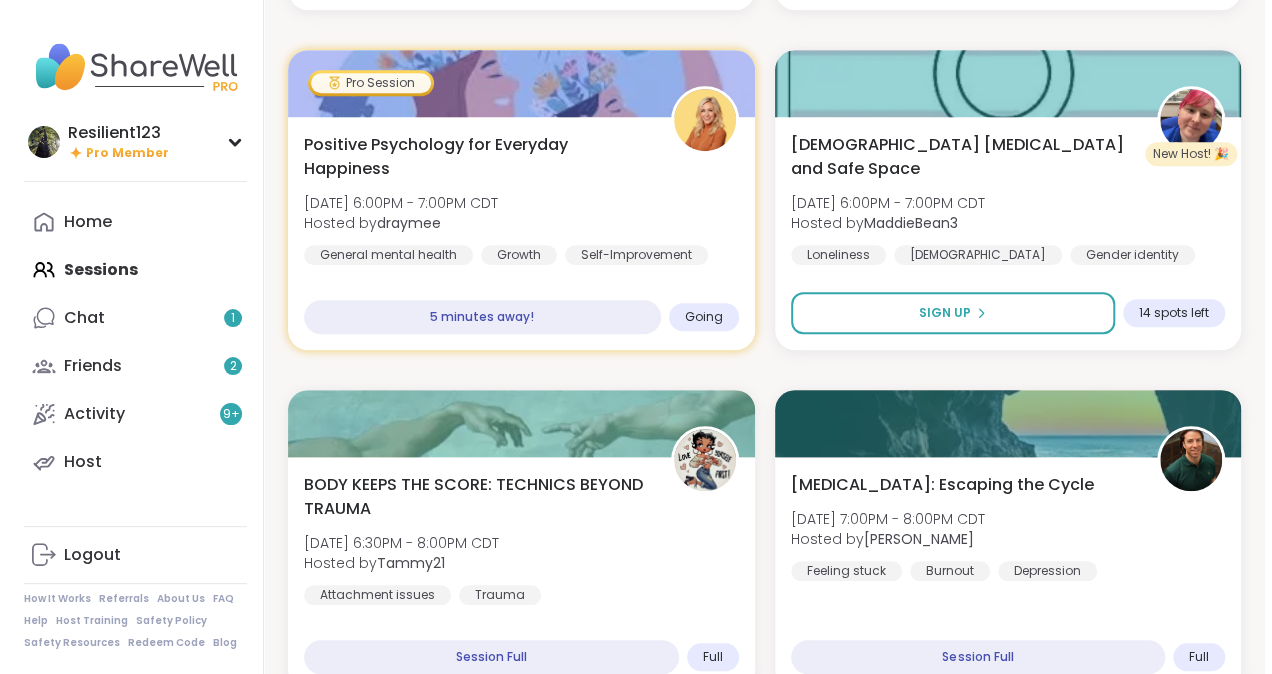scroll, scrollTop: 666, scrollLeft: 0, axis: vertical 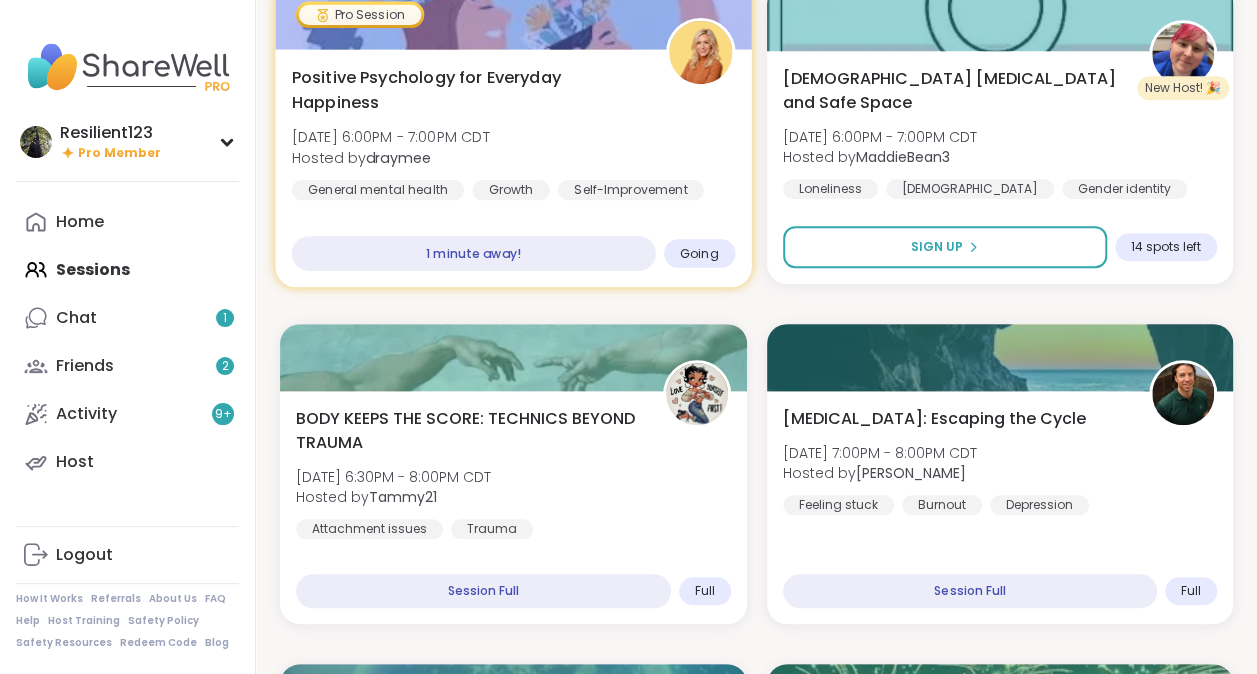 click on "Positive Psychology for Everyday Happiness" at bounding box center [467, 89] 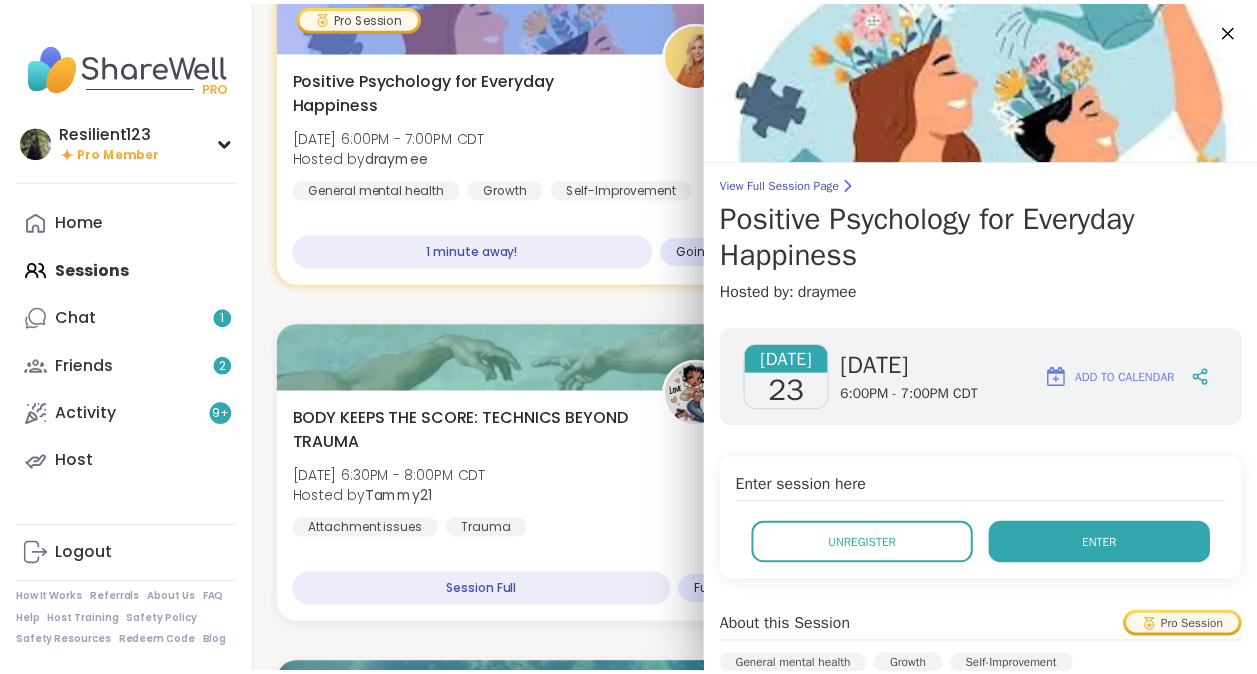 scroll, scrollTop: 714, scrollLeft: 0, axis: vertical 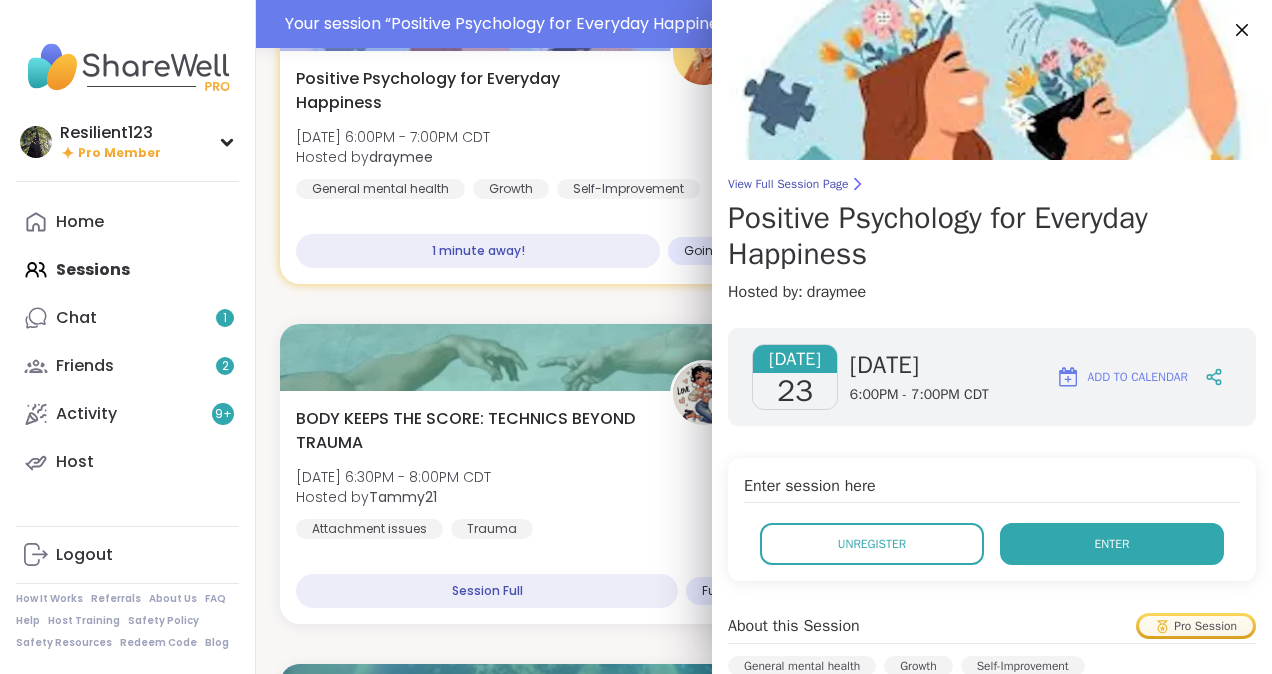 click on "Enter" at bounding box center (1112, 544) 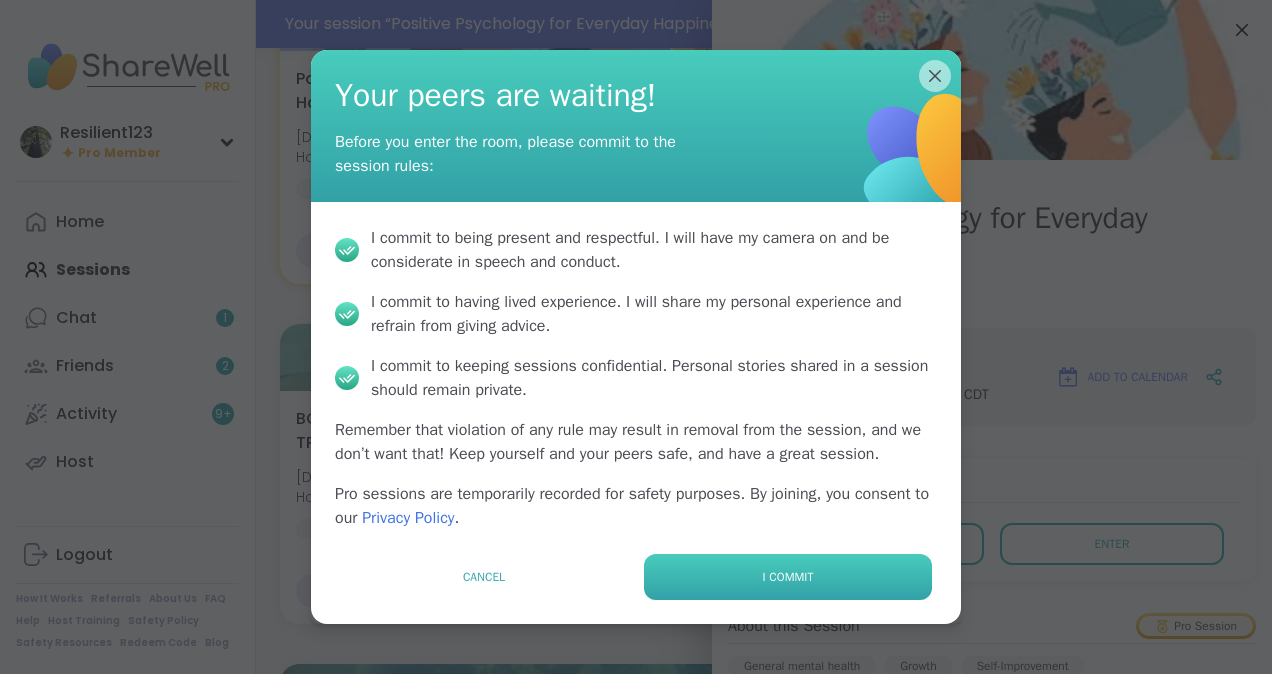 click on "I commit" at bounding box center (788, 577) 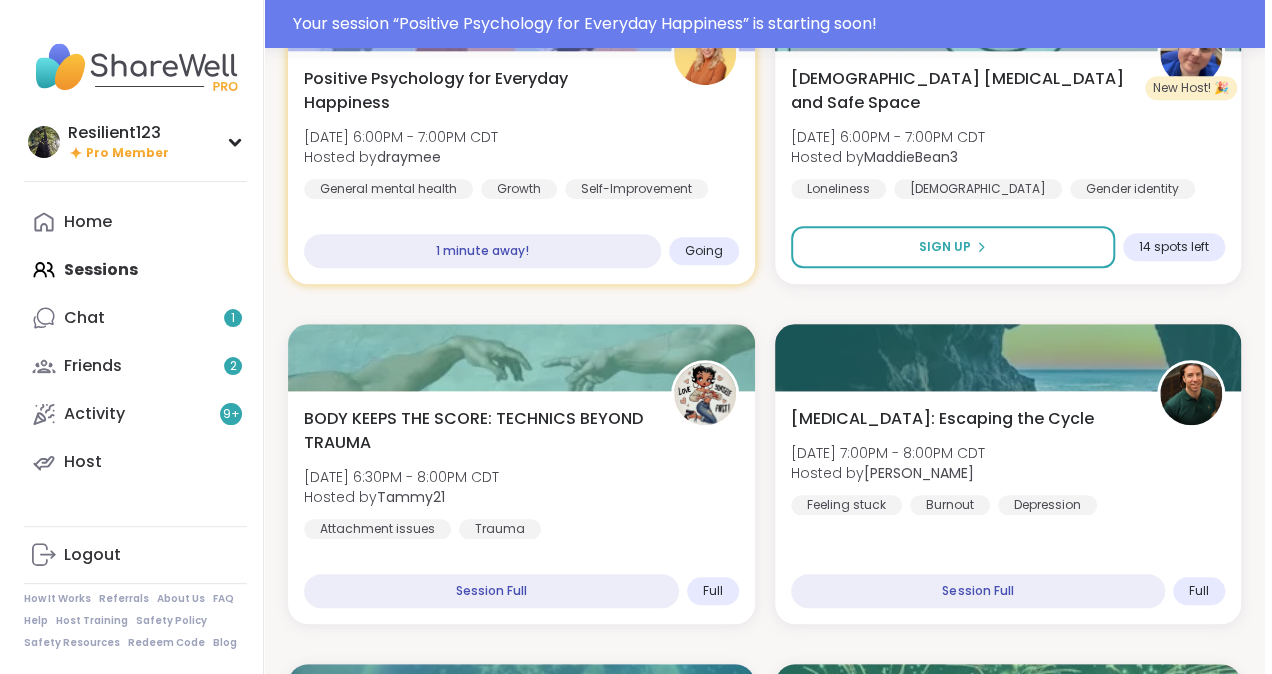 scroll, scrollTop: 0, scrollLeft: 0, axis: both 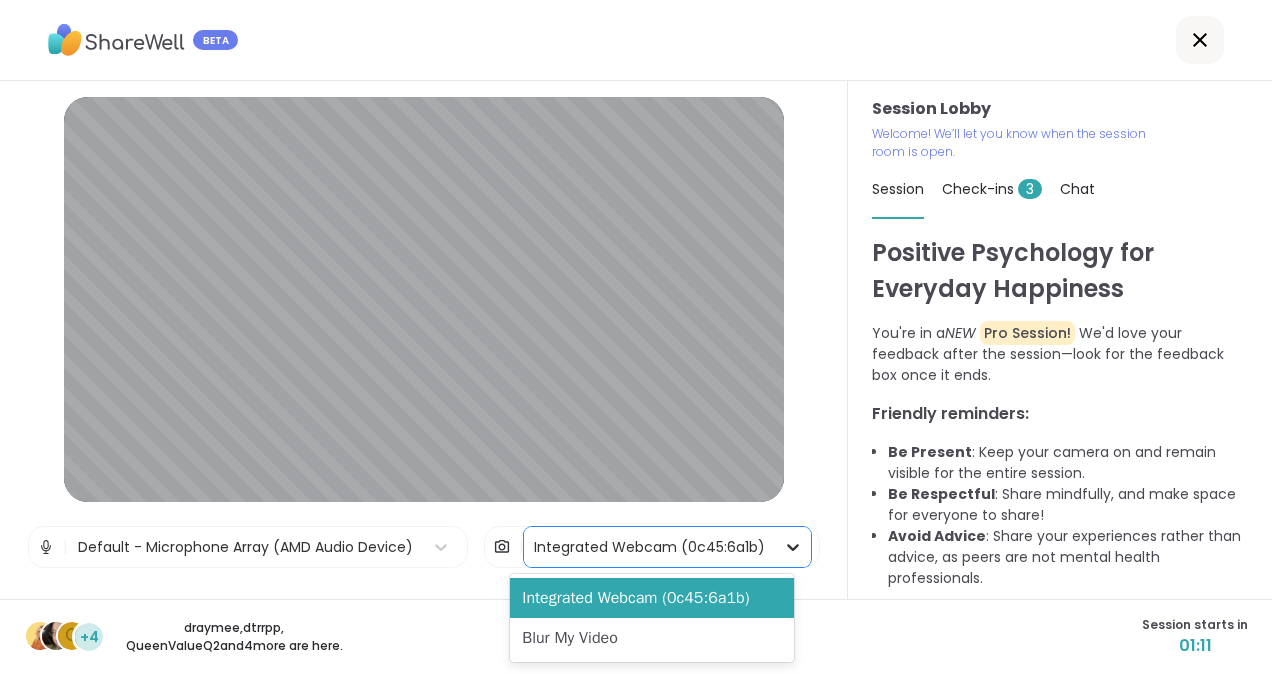 click 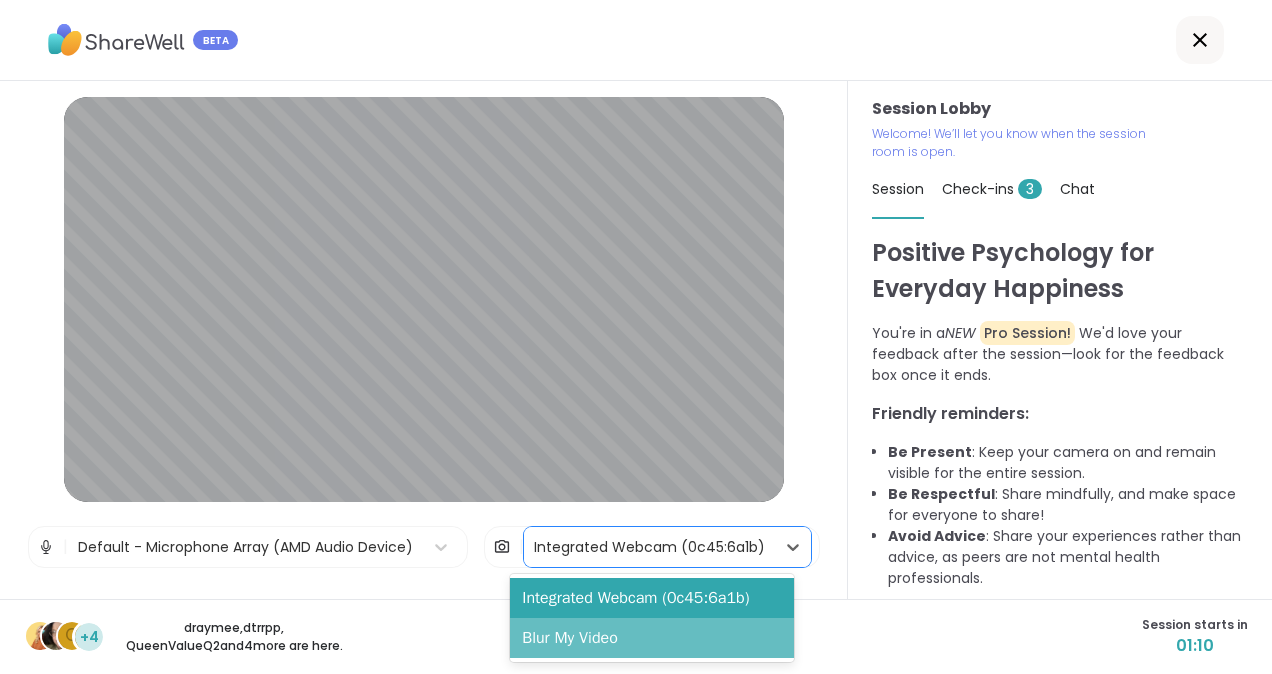 click on "Blur My Video" at bounding box center [652, 638] 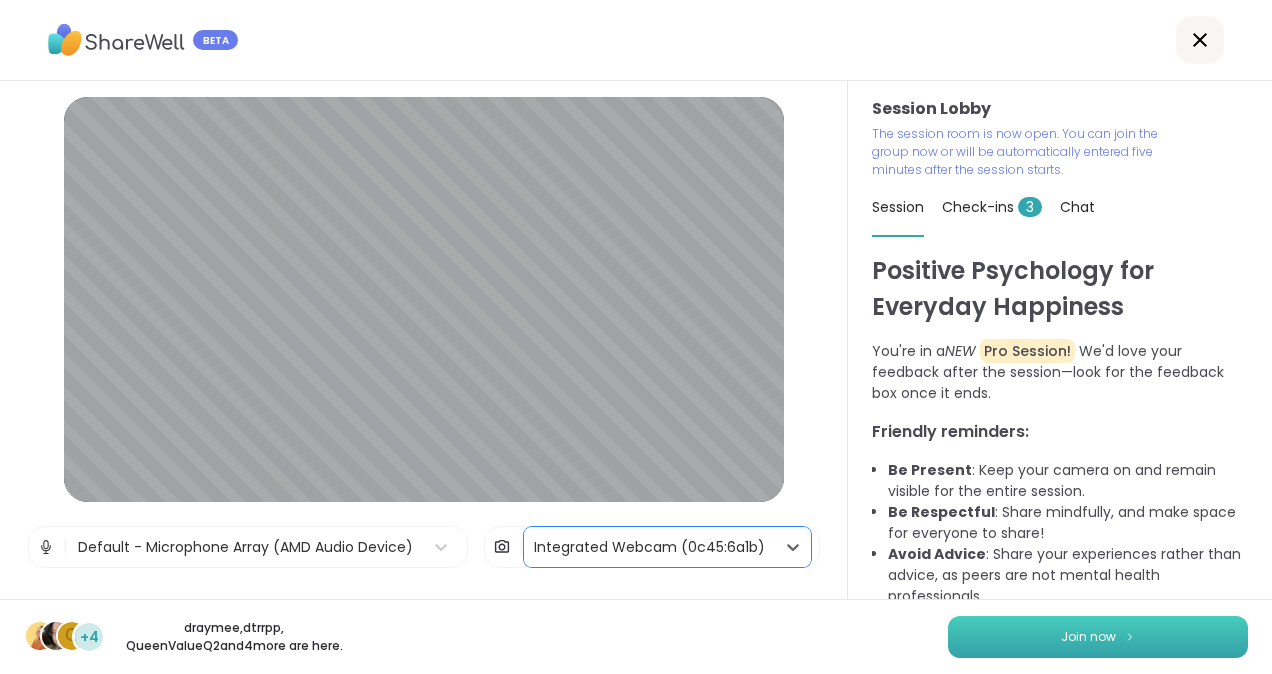 click on "Join now" at bounding box center [1098, 637] 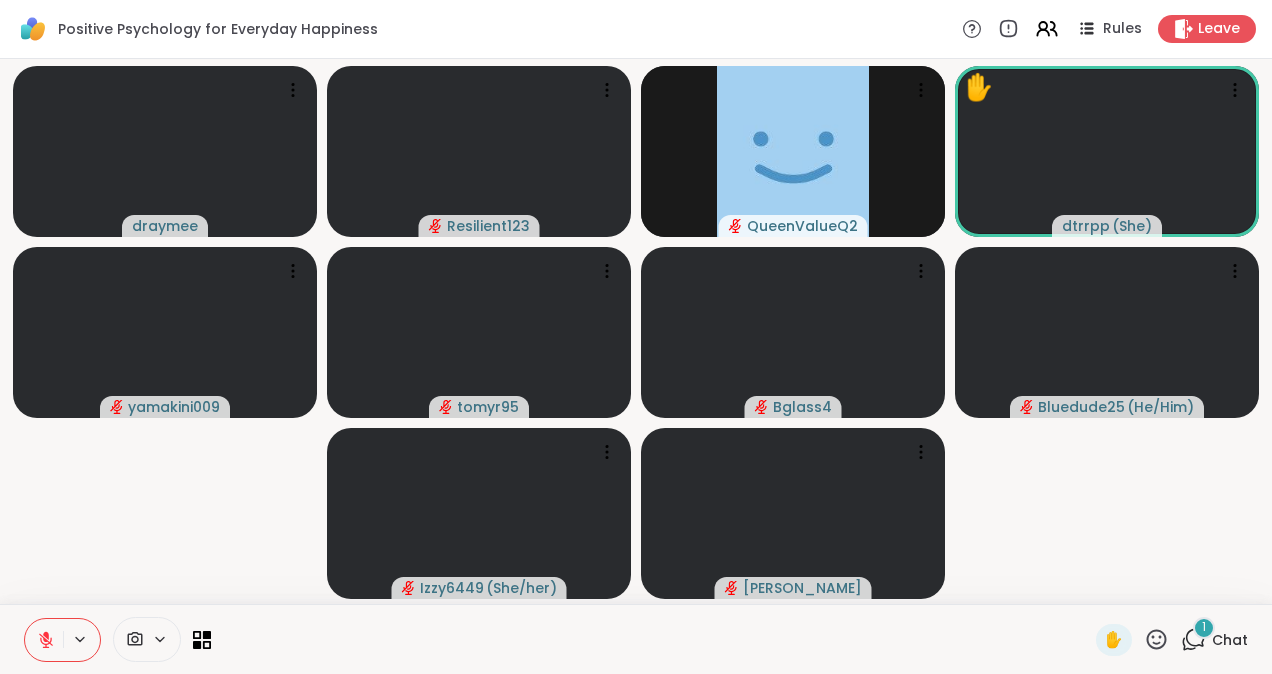 click 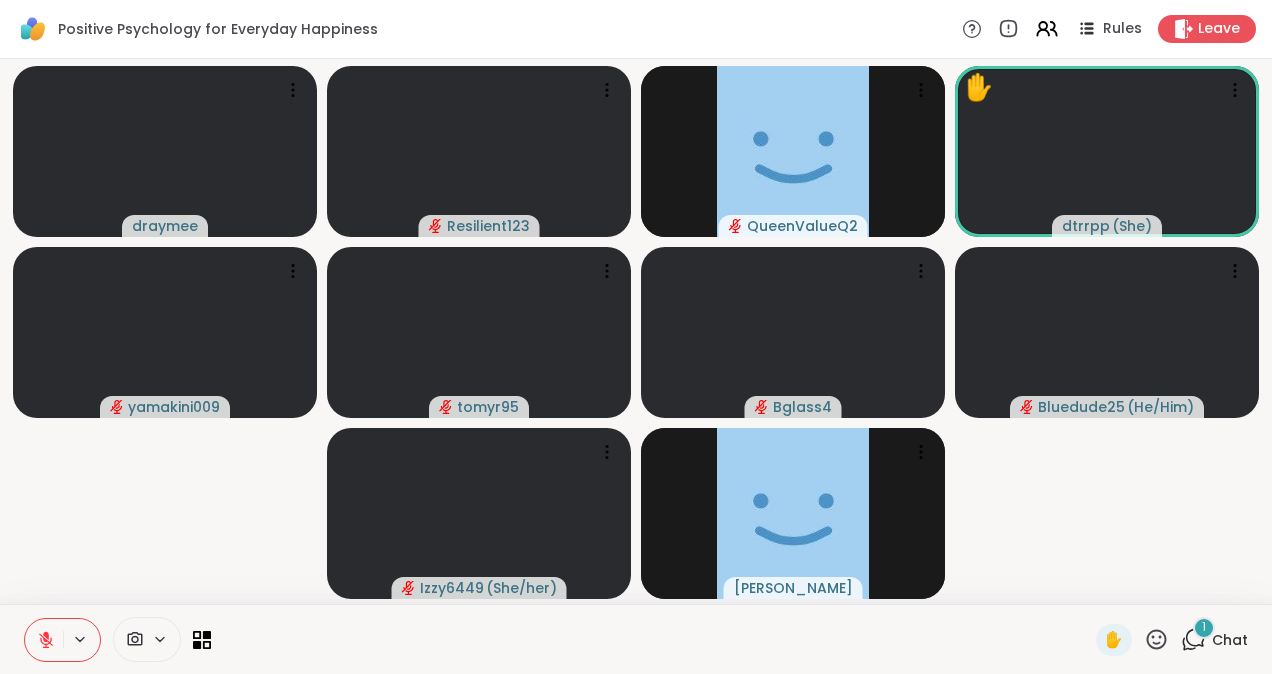 click on "draymee Resilient123 QueenValueQ2 ✋ dtrrpp ( She ) yamakini009 tomyr95 Bglass4 Bluedude25 ( He/Him ) Izzy6449 ( She/her ) [PERSON_NAME]" at bounding box center [636, 331] 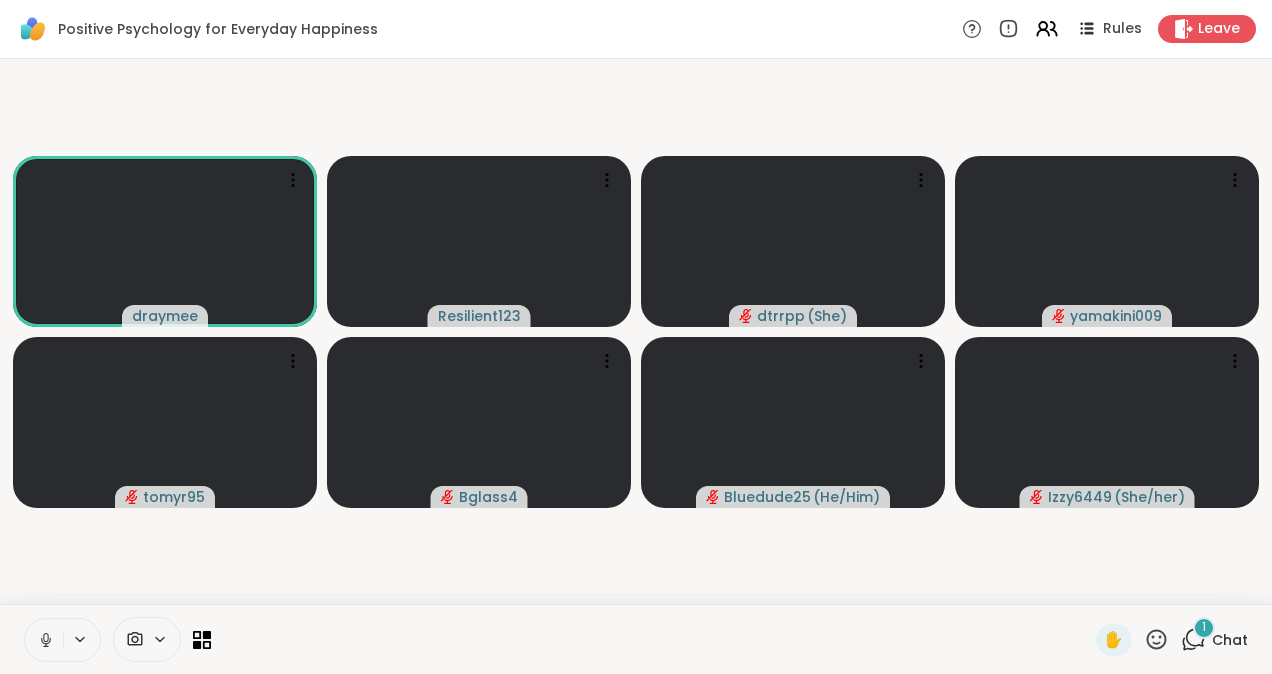 click 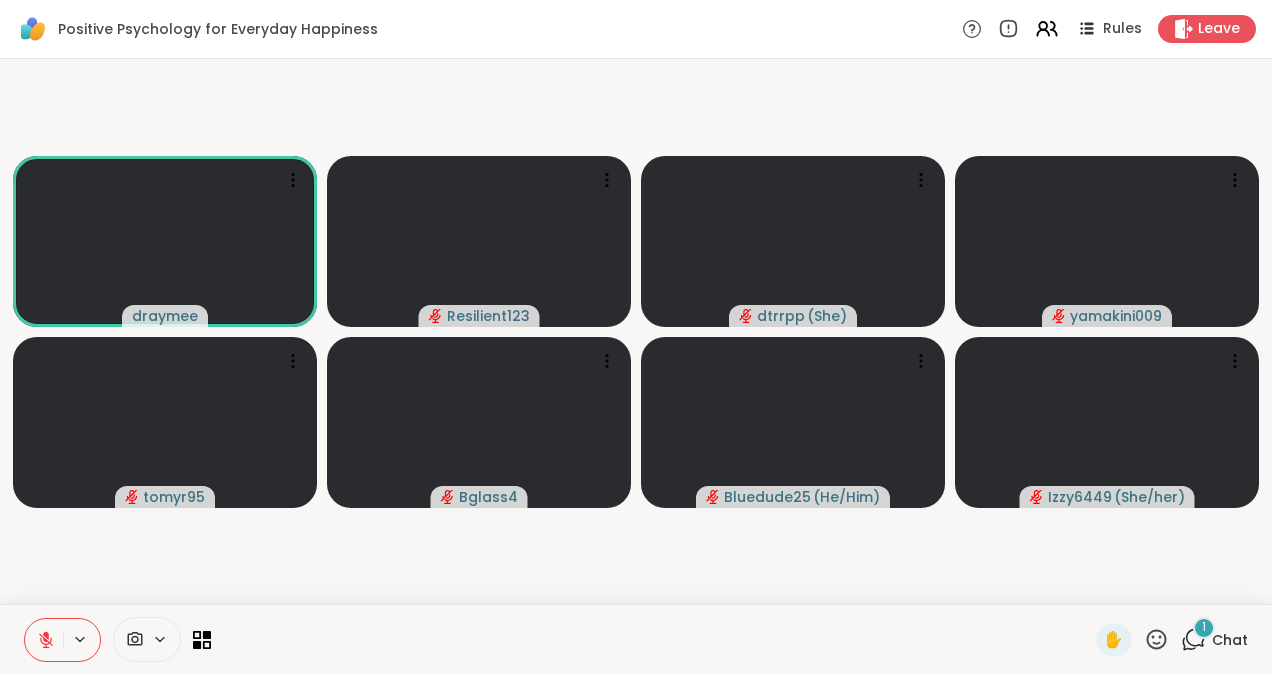 type 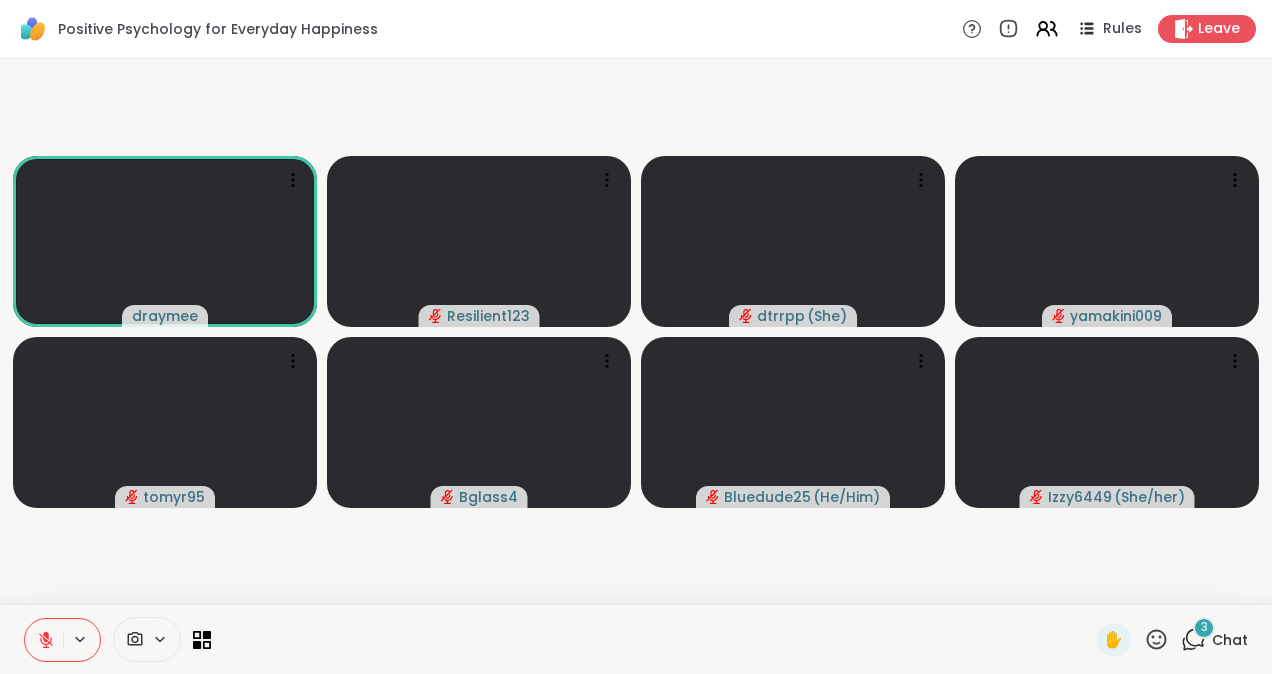 click on "Chat" at bounding box center (1230, 640) 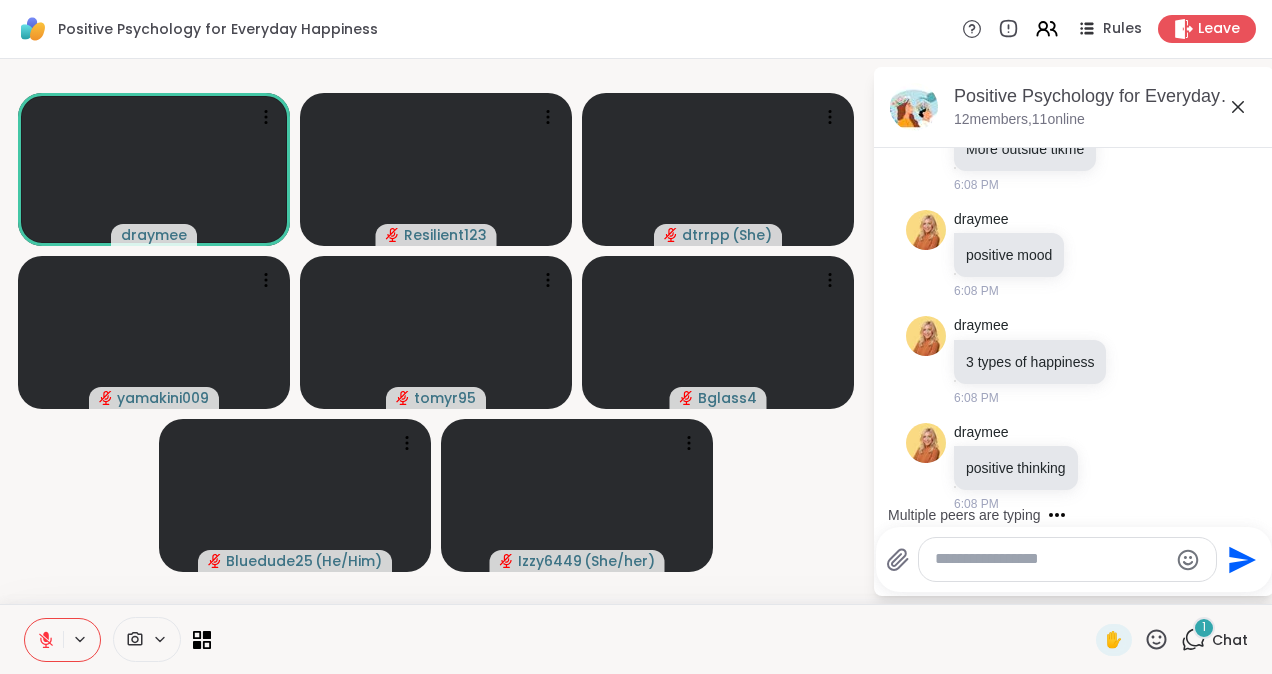 scroll, scrollTop: 452, scrollLeft: 0, axis: vertical 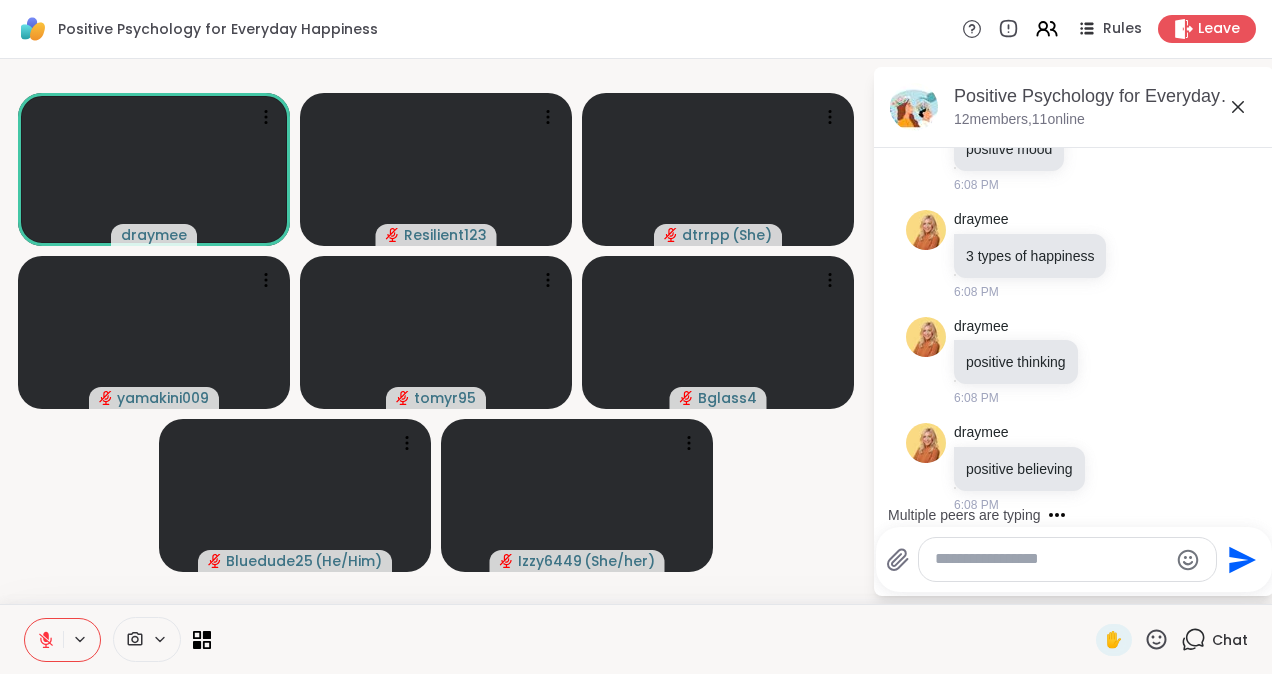 click at bounding box center (1067, 559) 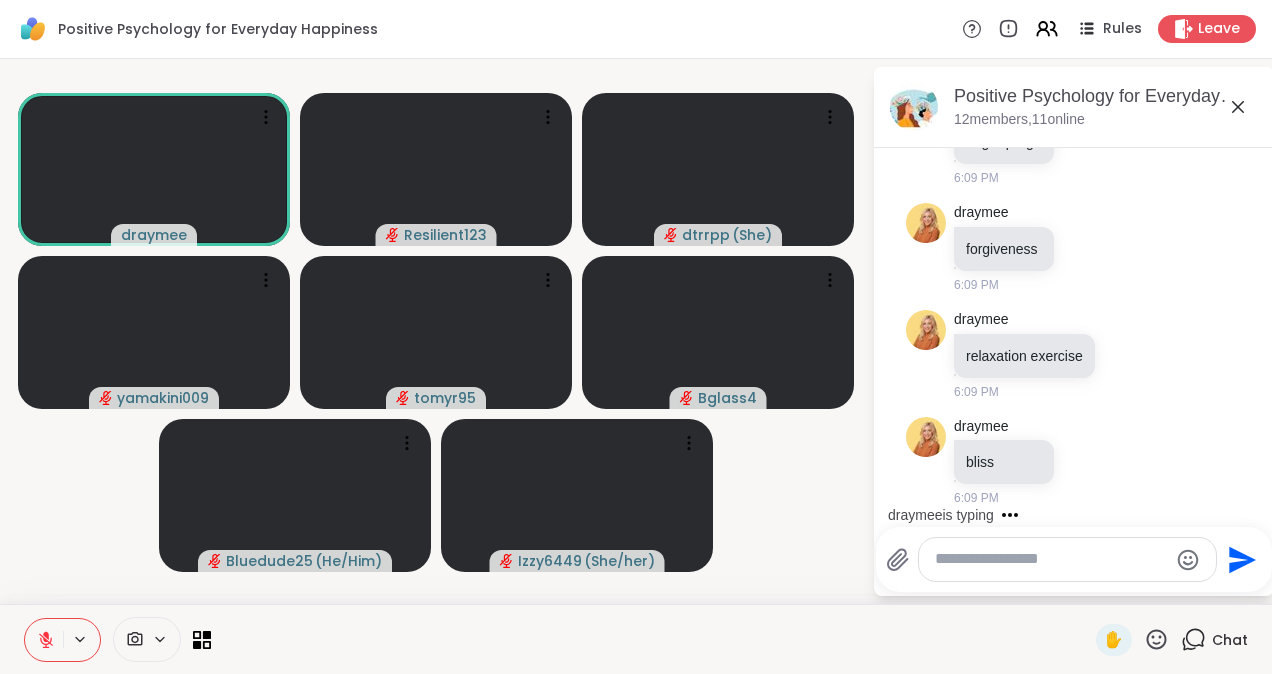 scroll, scrollTop: 2133, scrollLeft: 0, axis: vertical 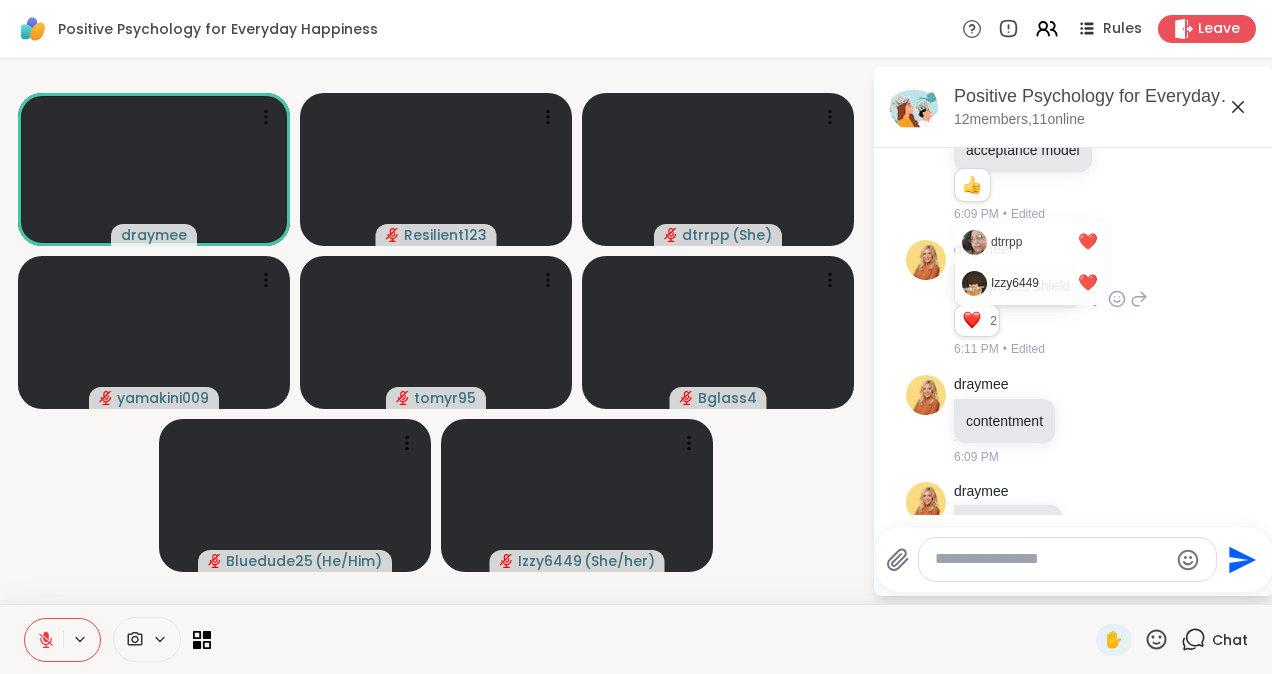 click at bounding box center (972, 320) 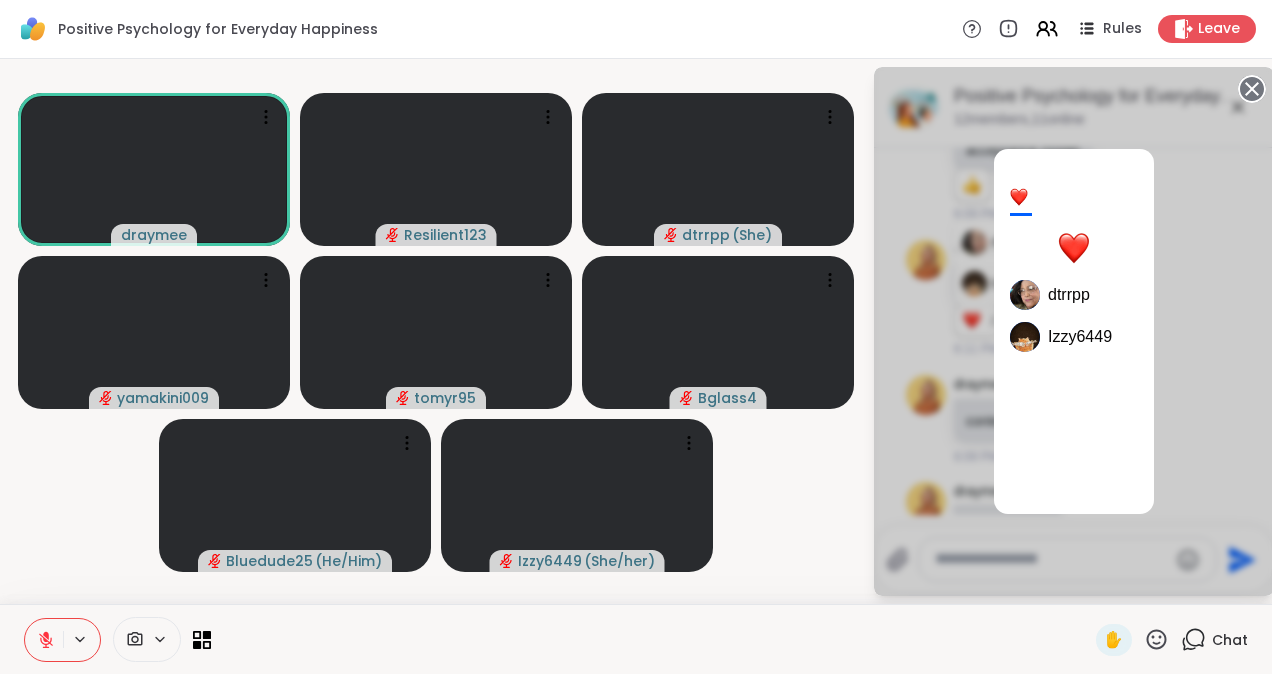 click at bounding box center (1074, 248) 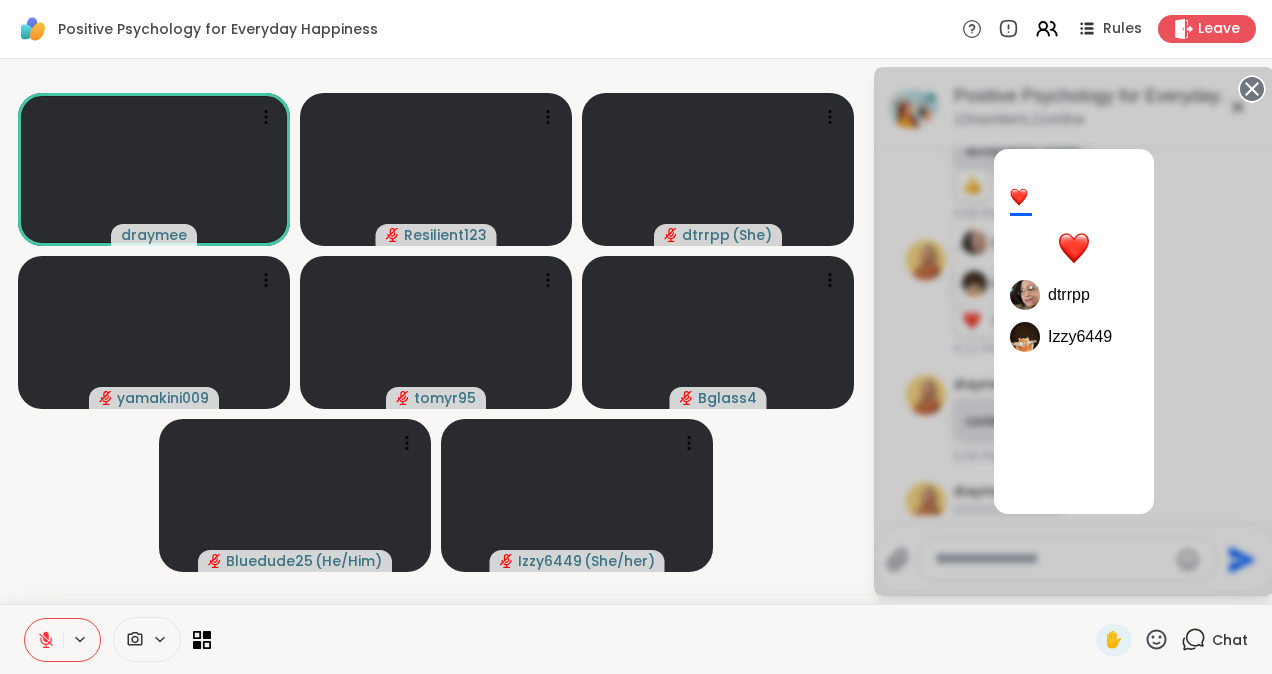 click at bounding box center (1019, 197) 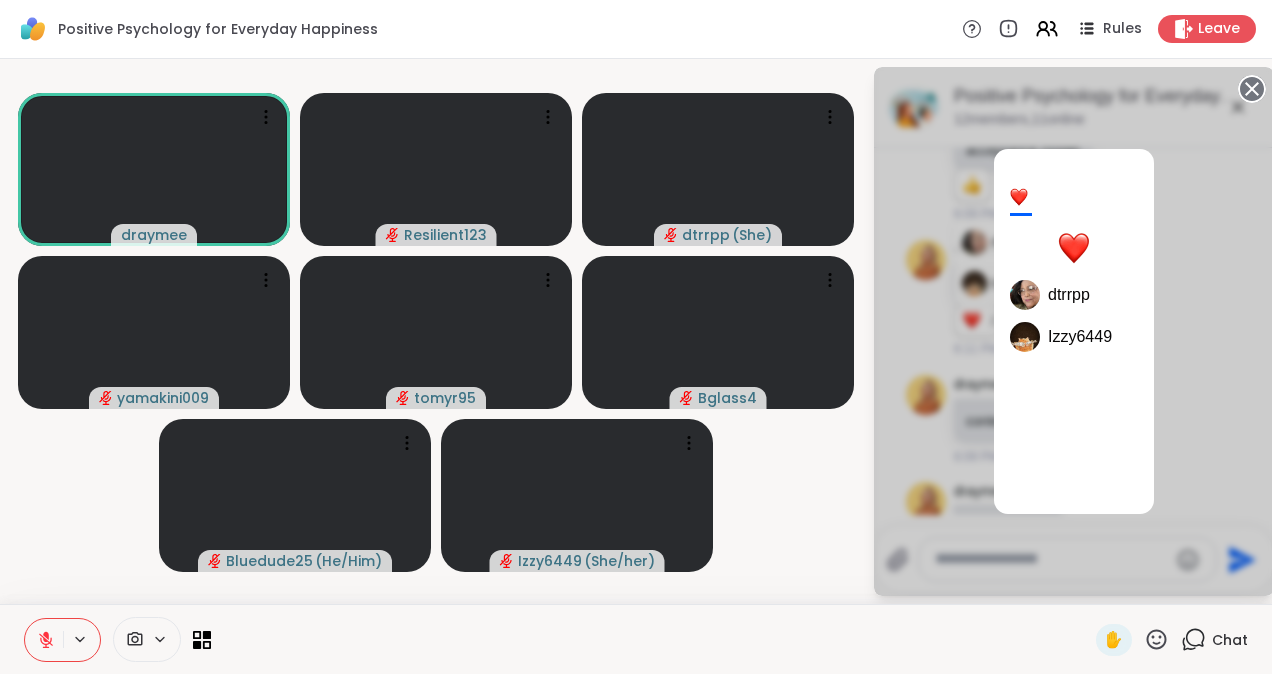 click 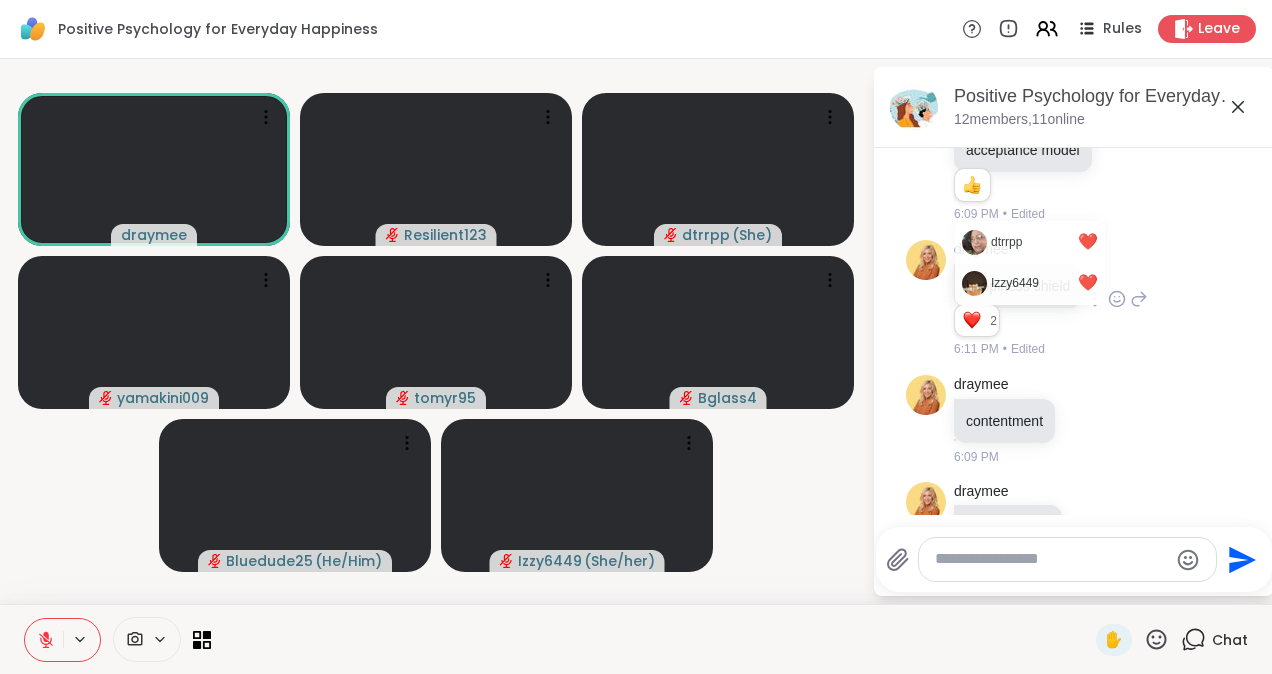scroll, scrollTop: 1762, scrollLeft: 0, axis: vertical 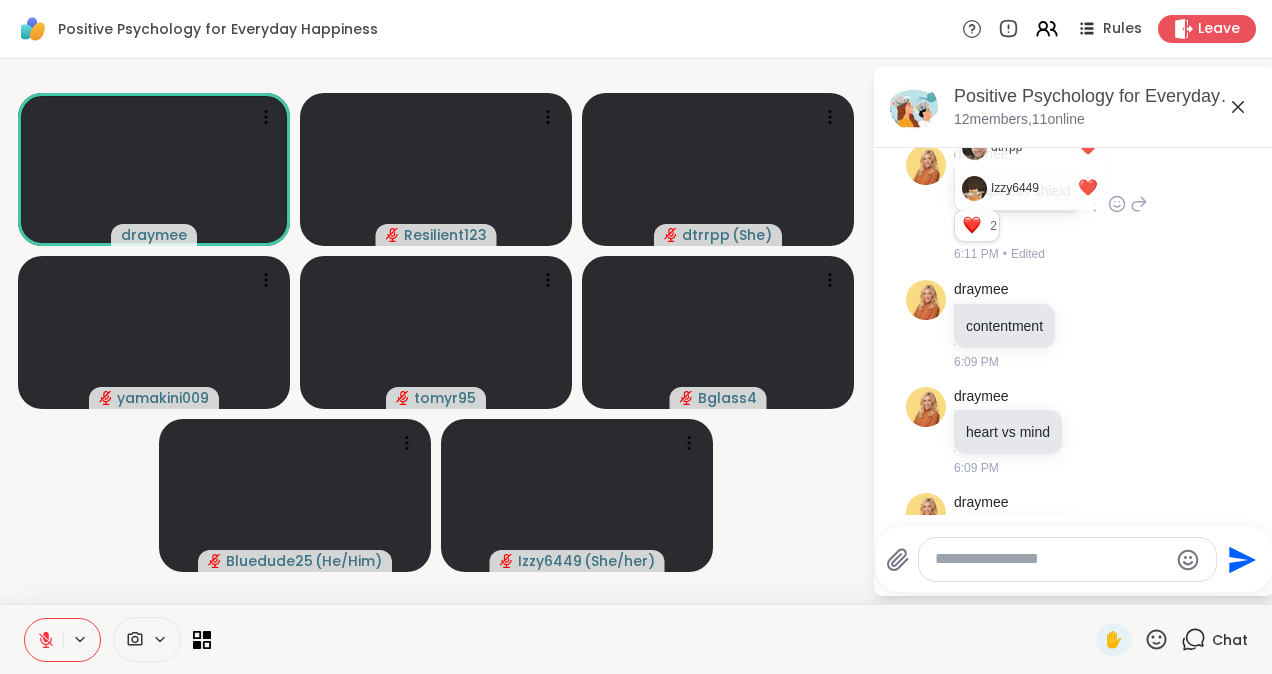 click 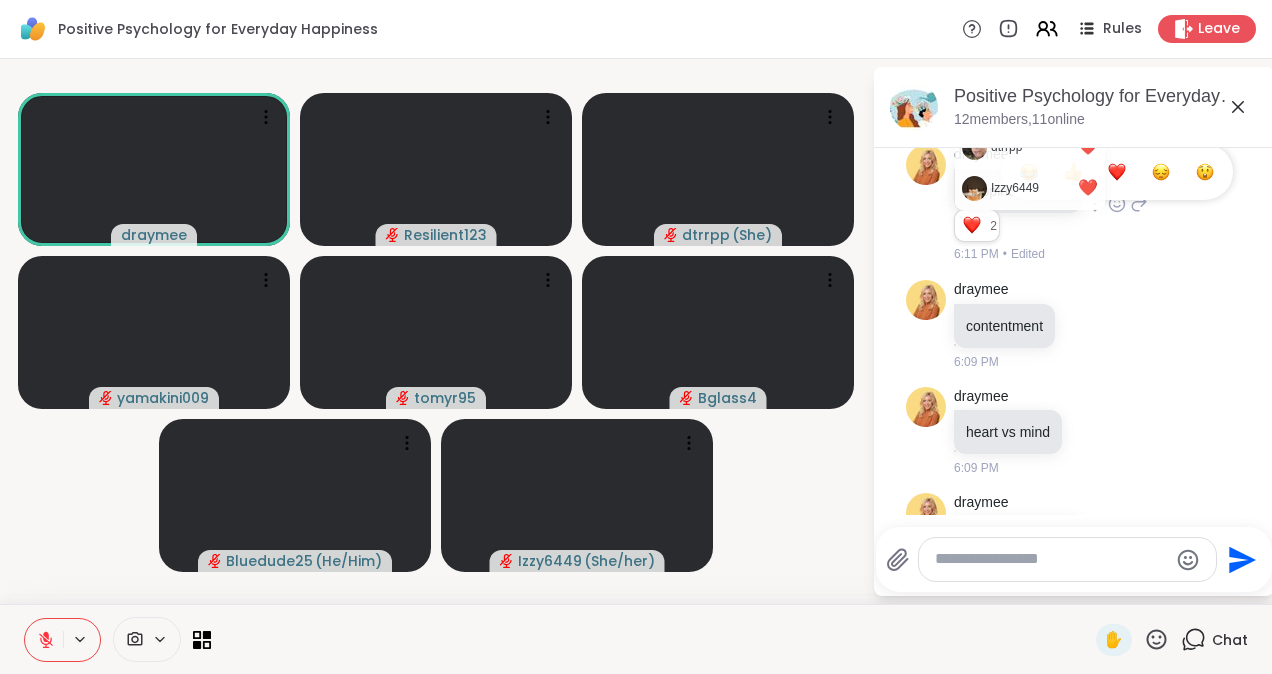 click at bounding box center [1117, 172] 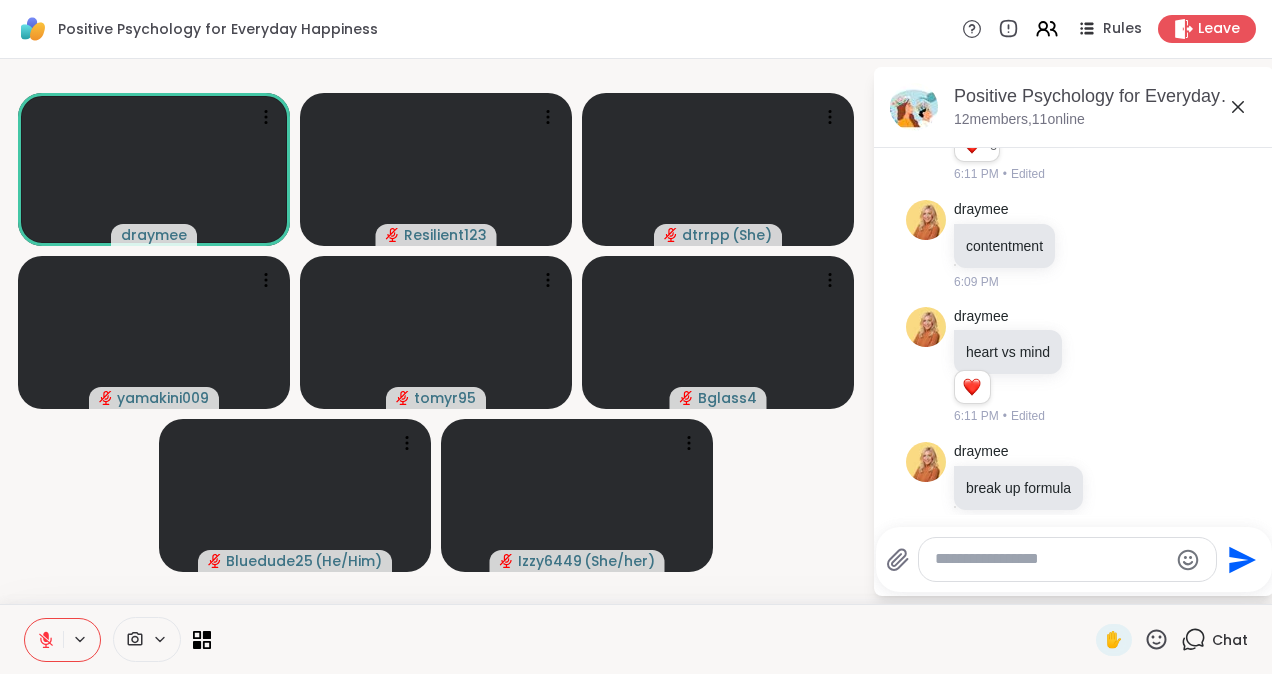 scroll, scrollTop: 1748, scrollLeft: 0, axis: vertical 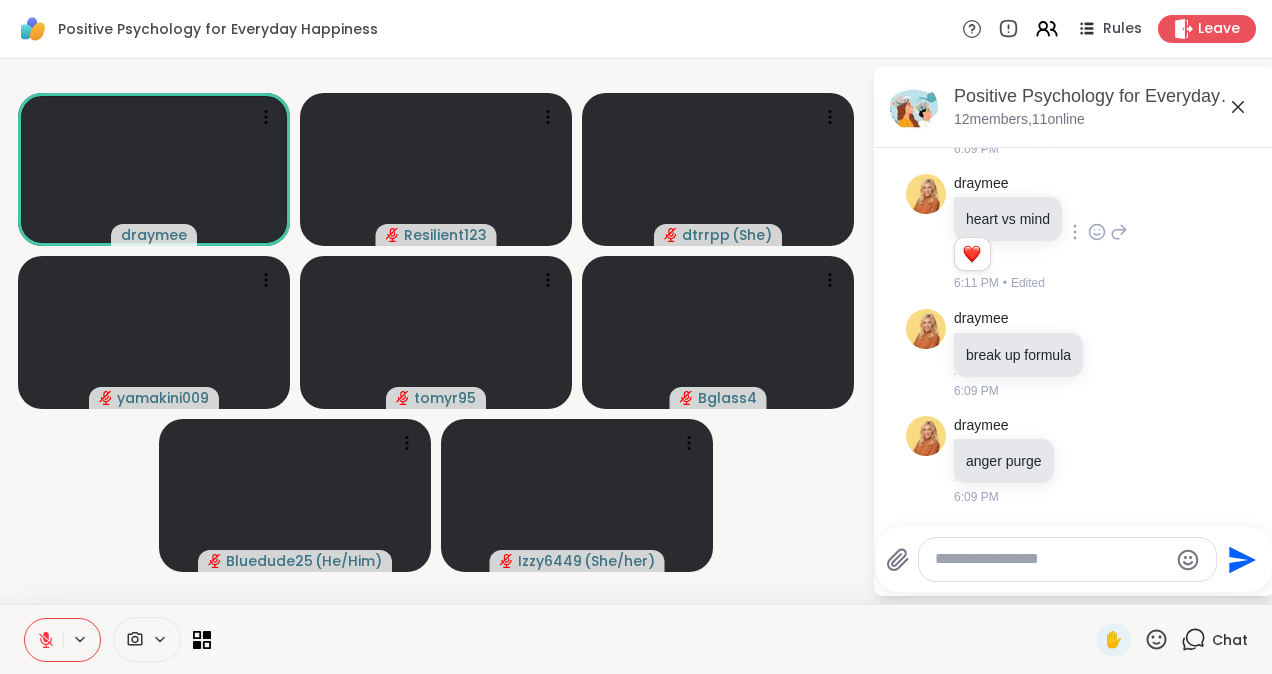 click 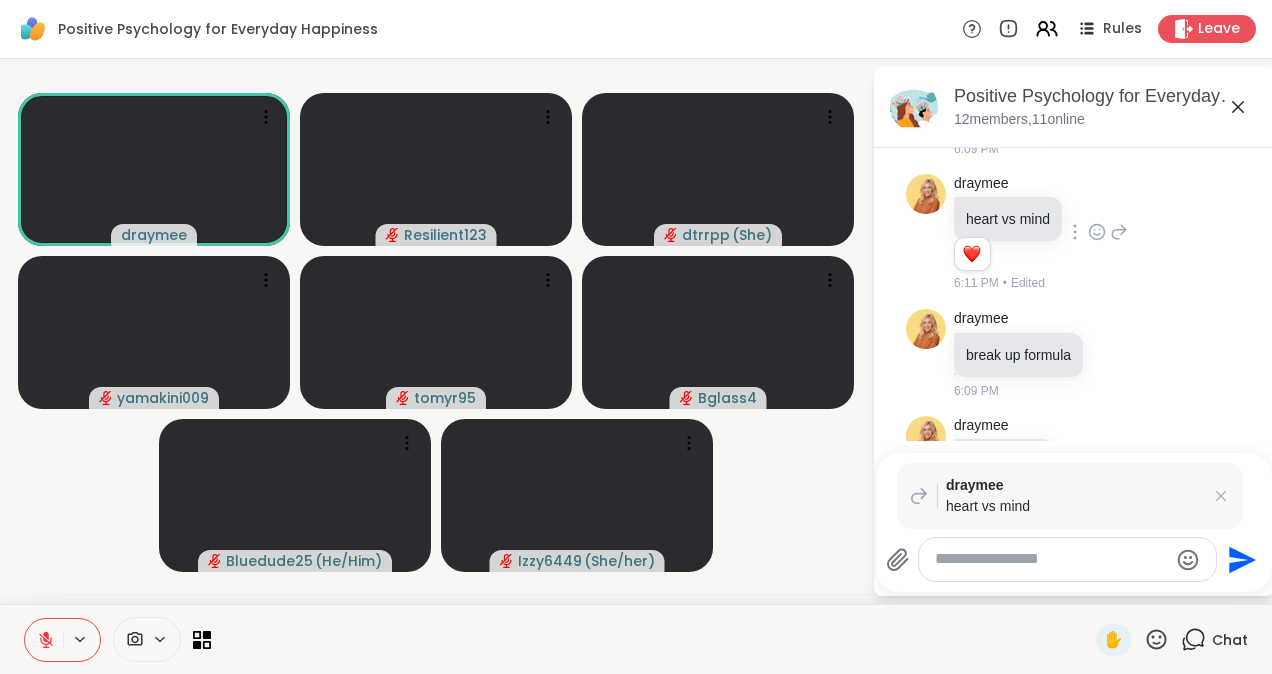 click at bounding box center [1075, 232] 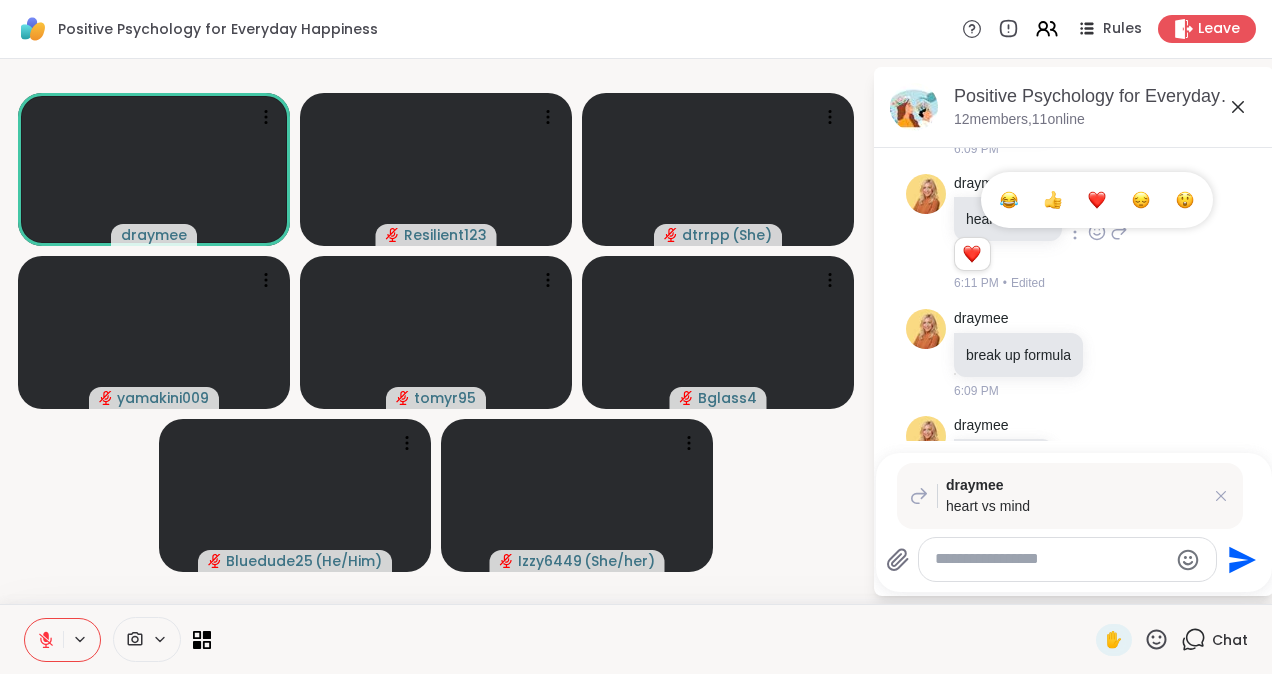 click at bounding box center (1097, 200) 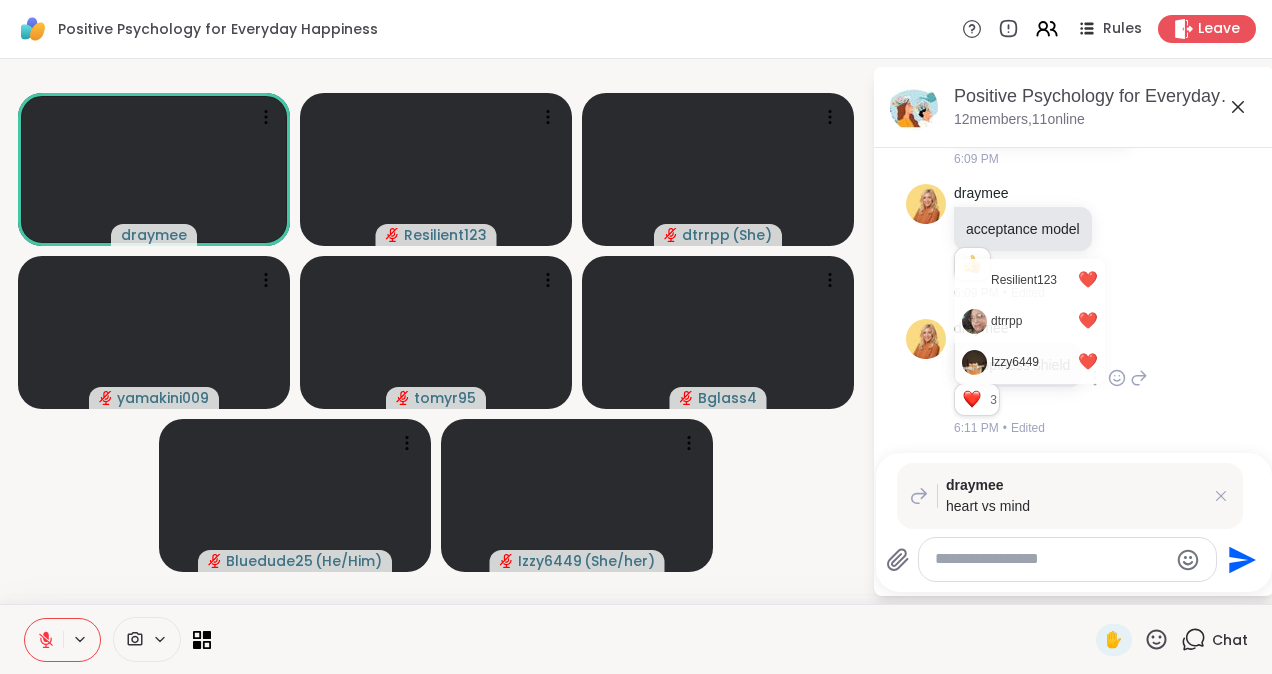 scroll, scrollTop: 1401, scrollLeft: 0, axis: vertical 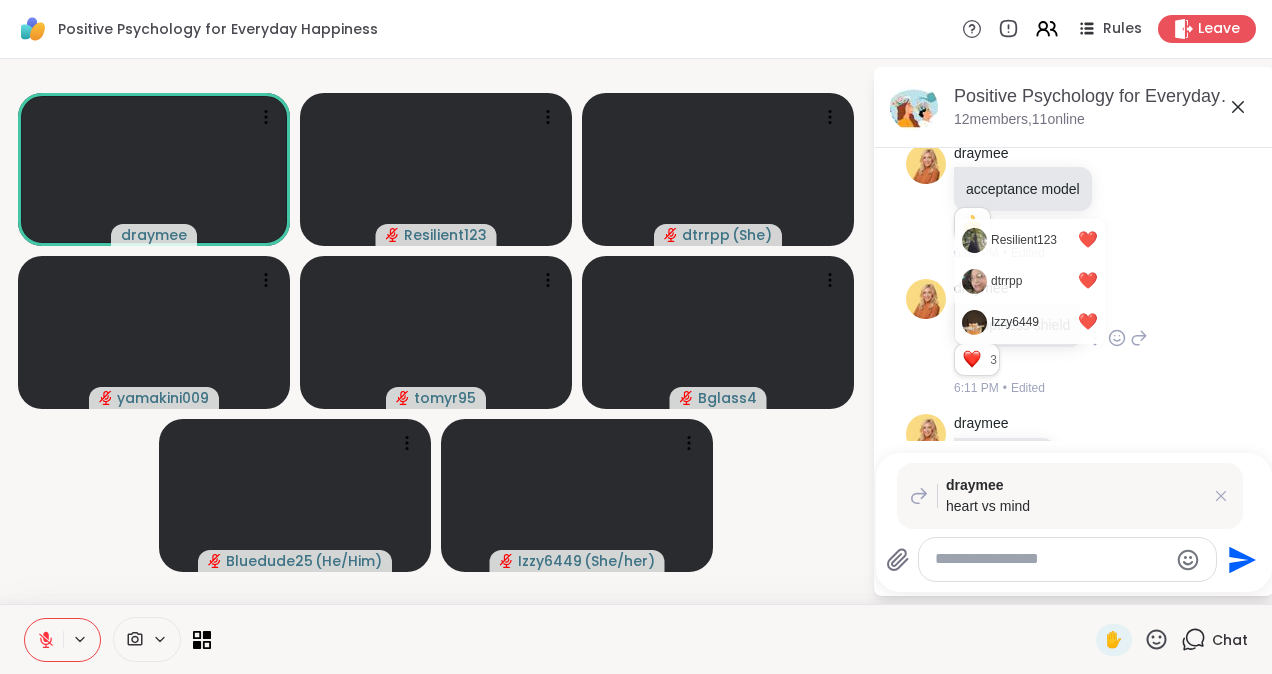 click on "Positive Psychology for Everyday Happiness Rules Leave draymee Resilient123 dtrrpp ( She ) yamakini009 tomyr95 Bglass4 Bluedude25 ( He/Him ) Izzy6449 ( She/her ) Positive Psychology for Everyday Happiness, [DATE]  members,  11  online [DATE] 8:26 PM tomyr95 Hi there! See you [DATE]. Looking forward to it. 8:26 PM [DATE] draymee yay! 5:54 PM dtrrpp More outside tikme 6:08 PM draymee positive mood   1 1 6:10 PM • Edited draymee 3 types of happiness 6:08 PM draymee positive thinking   1 1 6:09 PM • Edited draymee positive believing   2   1 3 3 6:11 PM • Edited draymee resilience   1   1 2 2 6:09 PM • Edited draymee living in the moment   1 1 6:09 PM • Edited y yamakini009 Art and entertainment, and traveling helps with staying on track and also being around inspiring people. I am also an artist as well so it helps 6:09 PM draymee acceptance model   1 1 6:09 PM • Edited draymee happiness shield Resilient123 ❤️ dtrrpp ❤️ Izzy6449 ❤️   3 3 3 6:11 PM • Edited draymee   2 2" at bounding box center [636, 337] 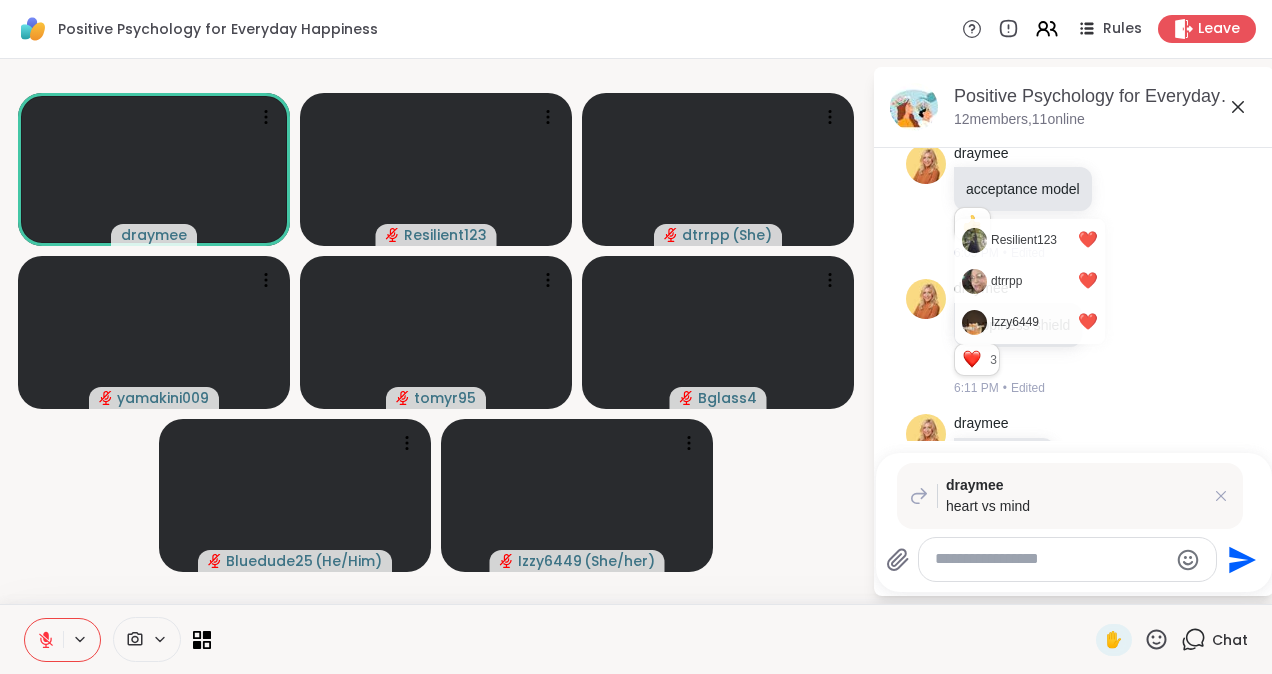click on "Resilient123 ❤️ dtrrpp ❤️ Izzy6449 ❤️   3 3 3" at bounding box center (1020, 364) 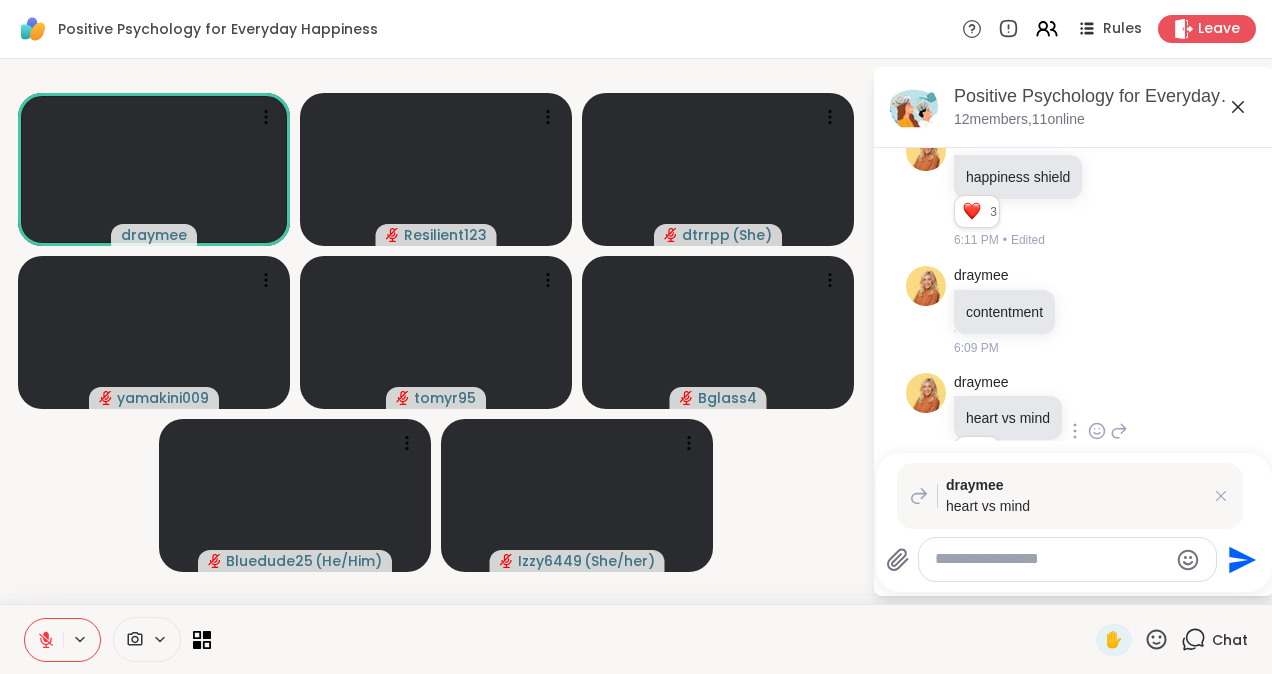 scroll, scrollTop: 1601, scrollLeft: 0, axis: vertical 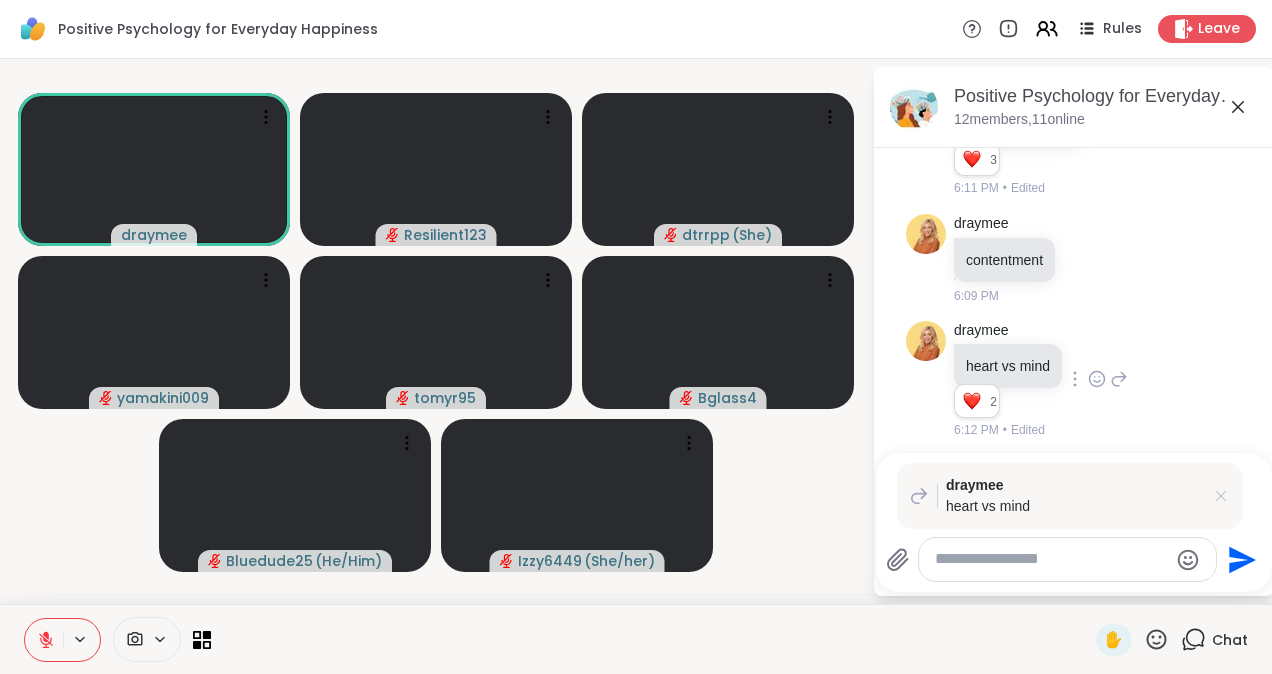 click 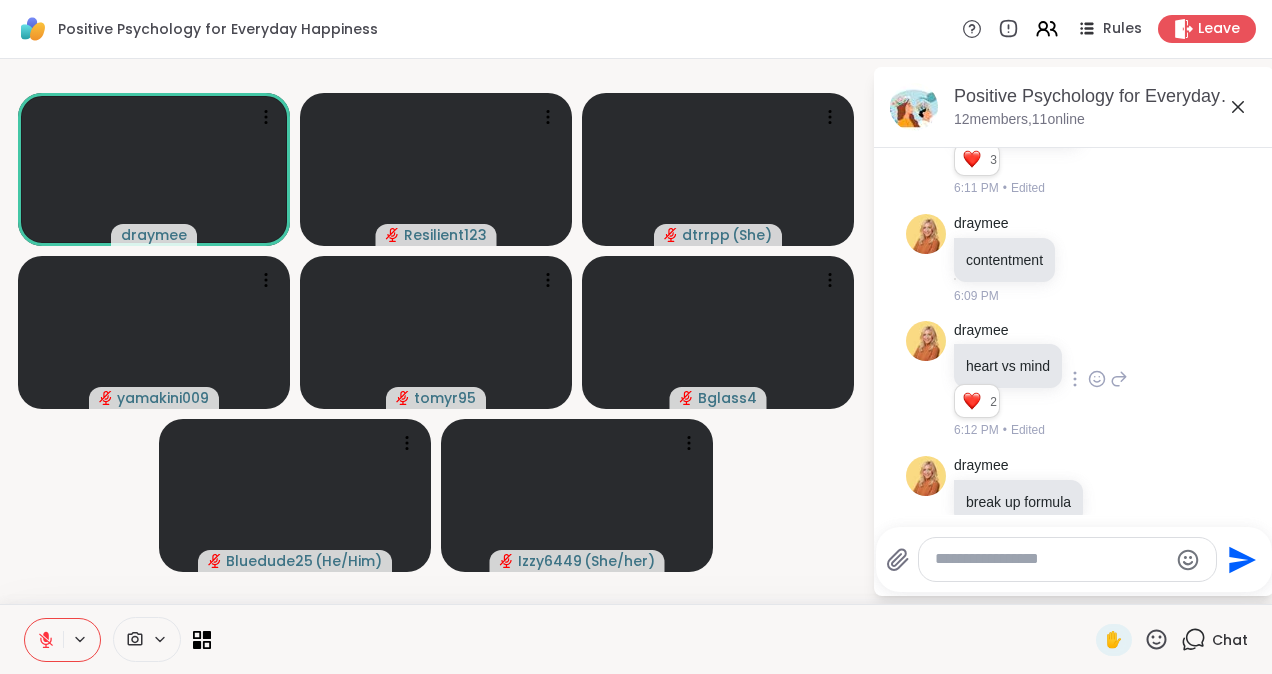 click 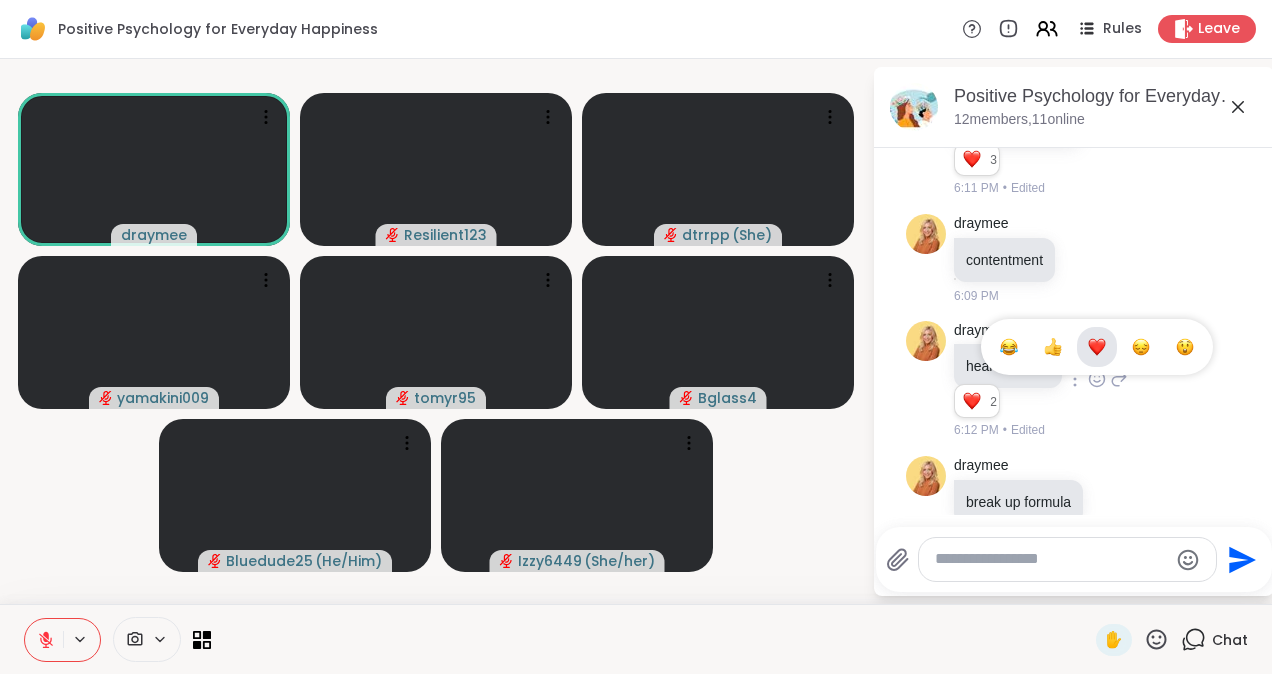 click at bounding box center [1097, 347] 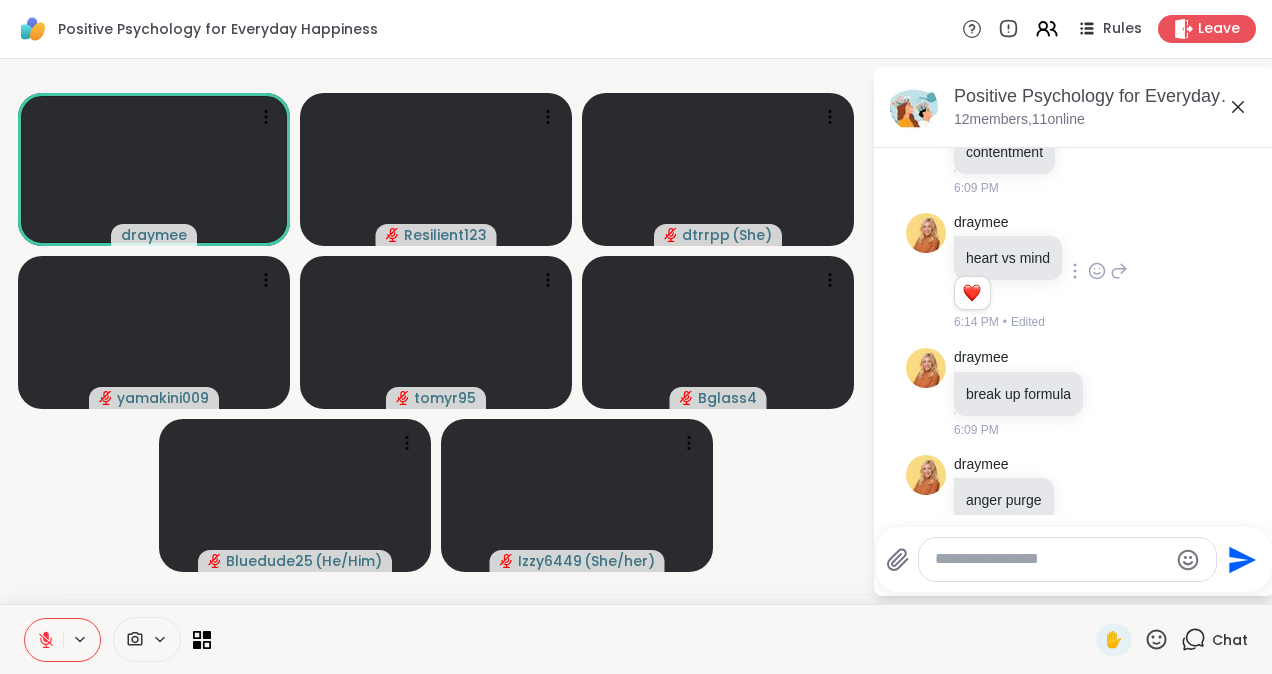 scroll, scrollTop: 1801, scrollLeft: 0, axis: vertical 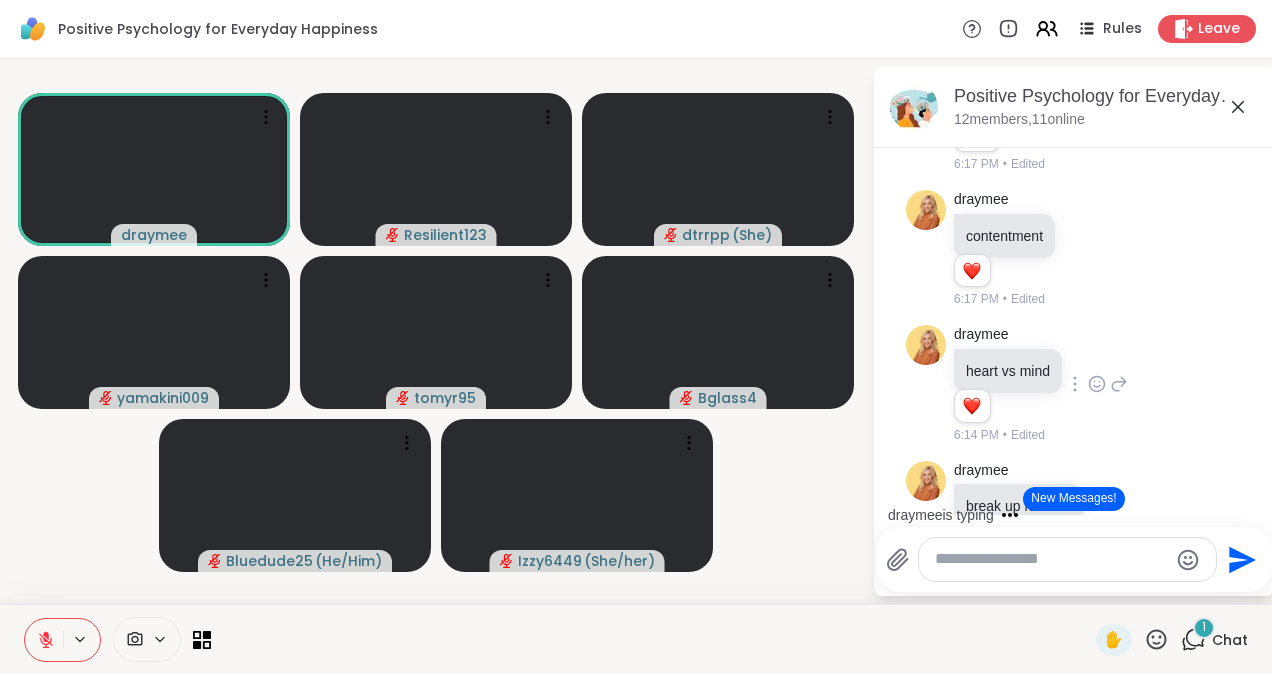 click on "draymee  is typing" at bounding box center [1078, 515] 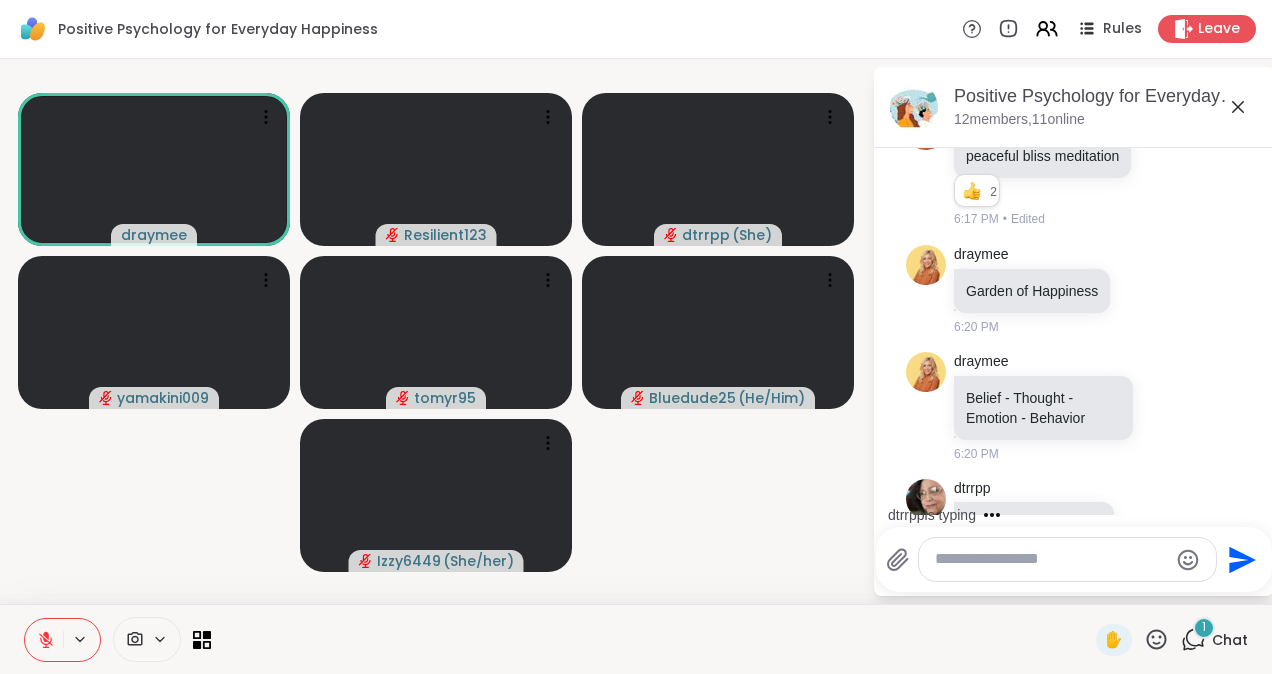 scroll, scrollTop: 2719, scrollLeft: 0, axis: vertical 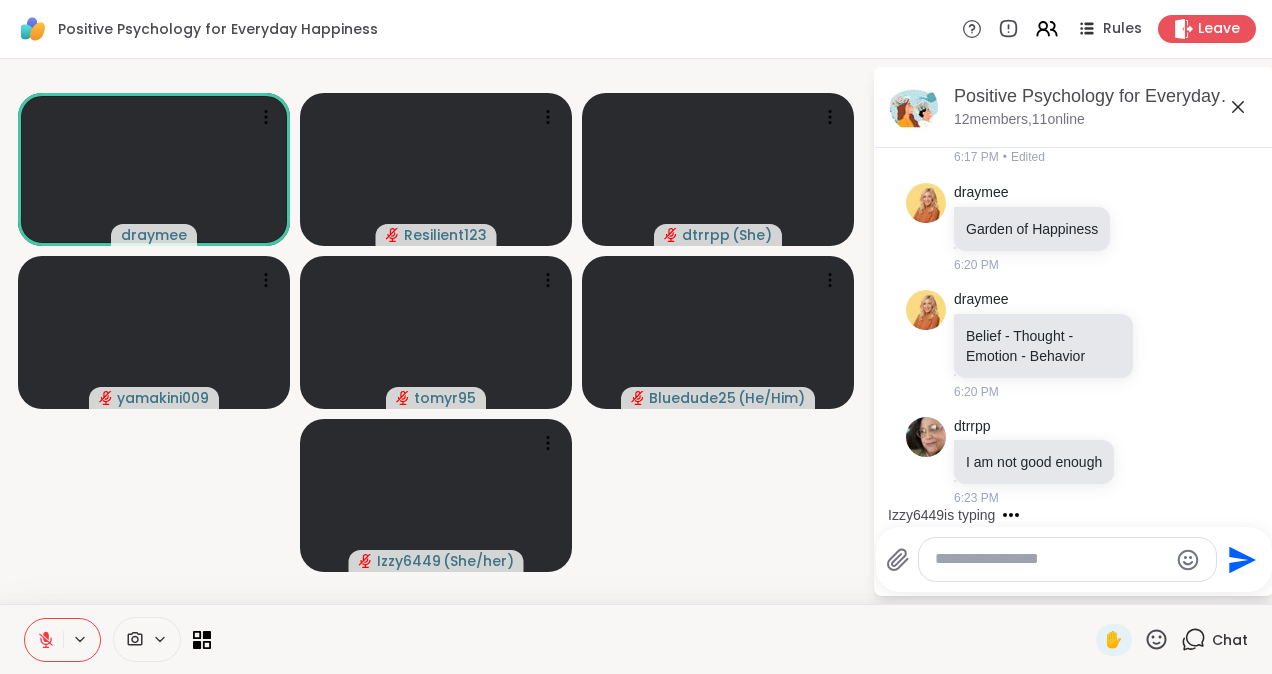 click at bounding box center (1051, 559) 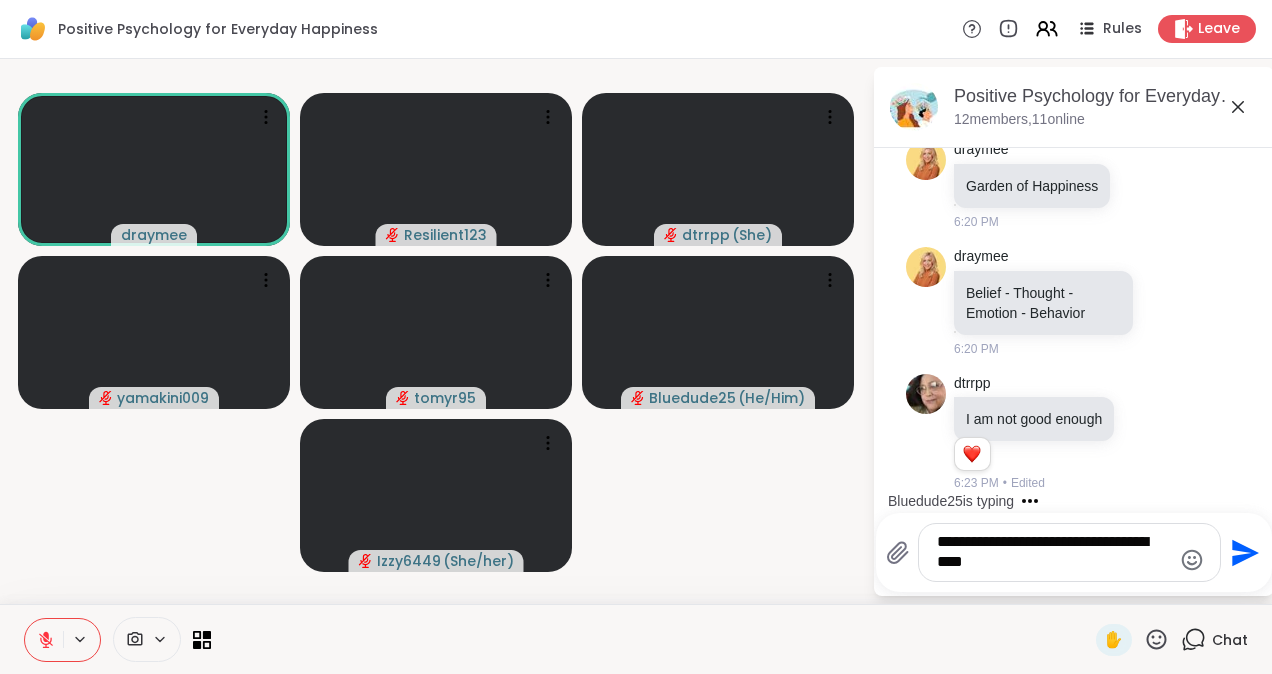 scroll, scrollTop: 2761, scrollLeft: 0, axis: vertical 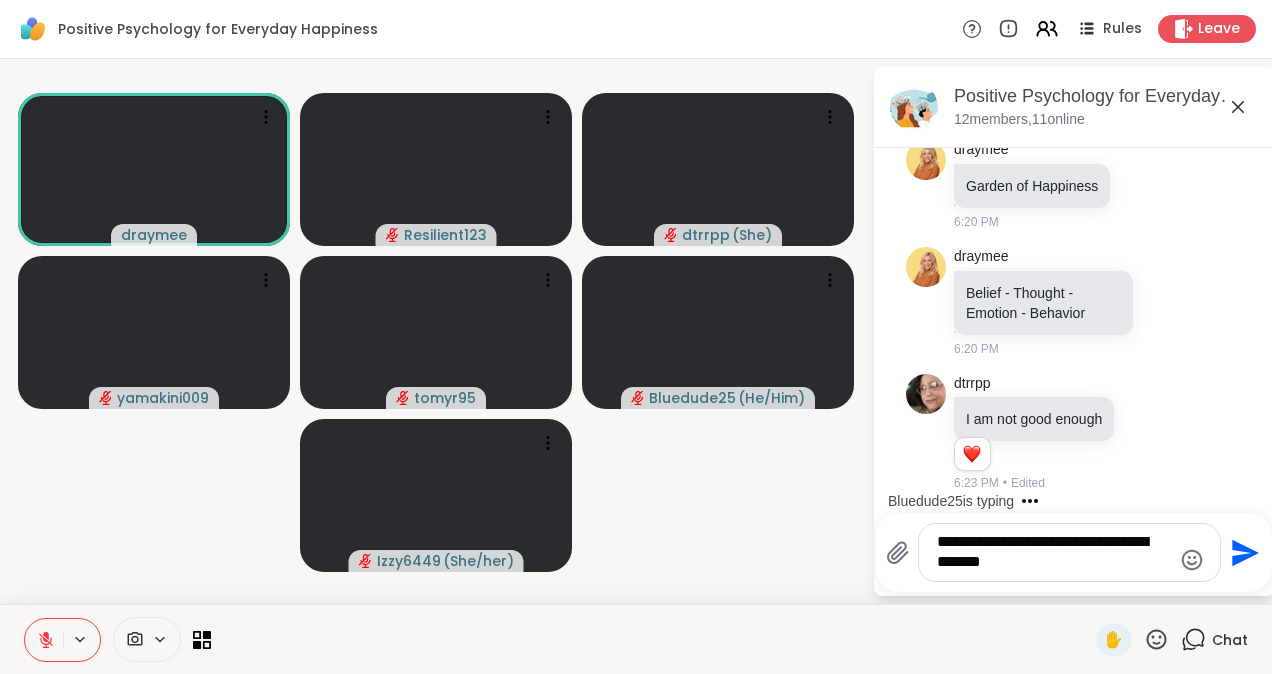 click on "**********" at bounding box center (1054, 552) 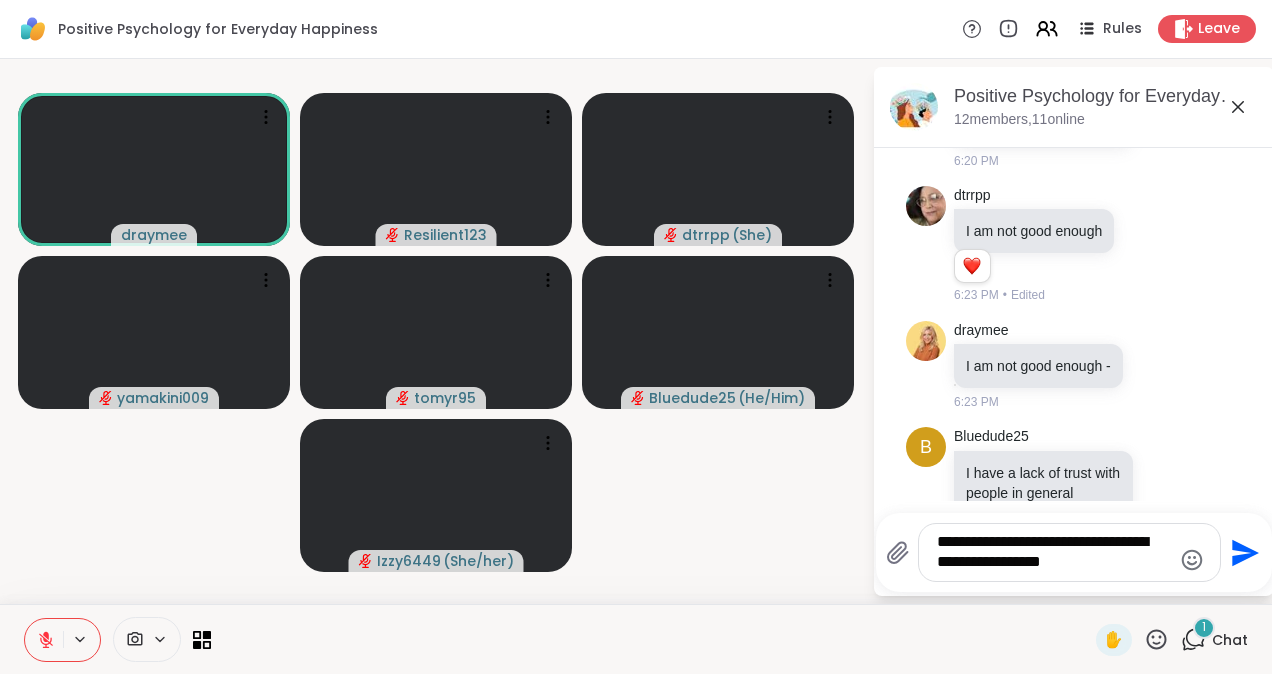 scroll, scrollTop: 3133, scrollLeft: 0, axis: vertical 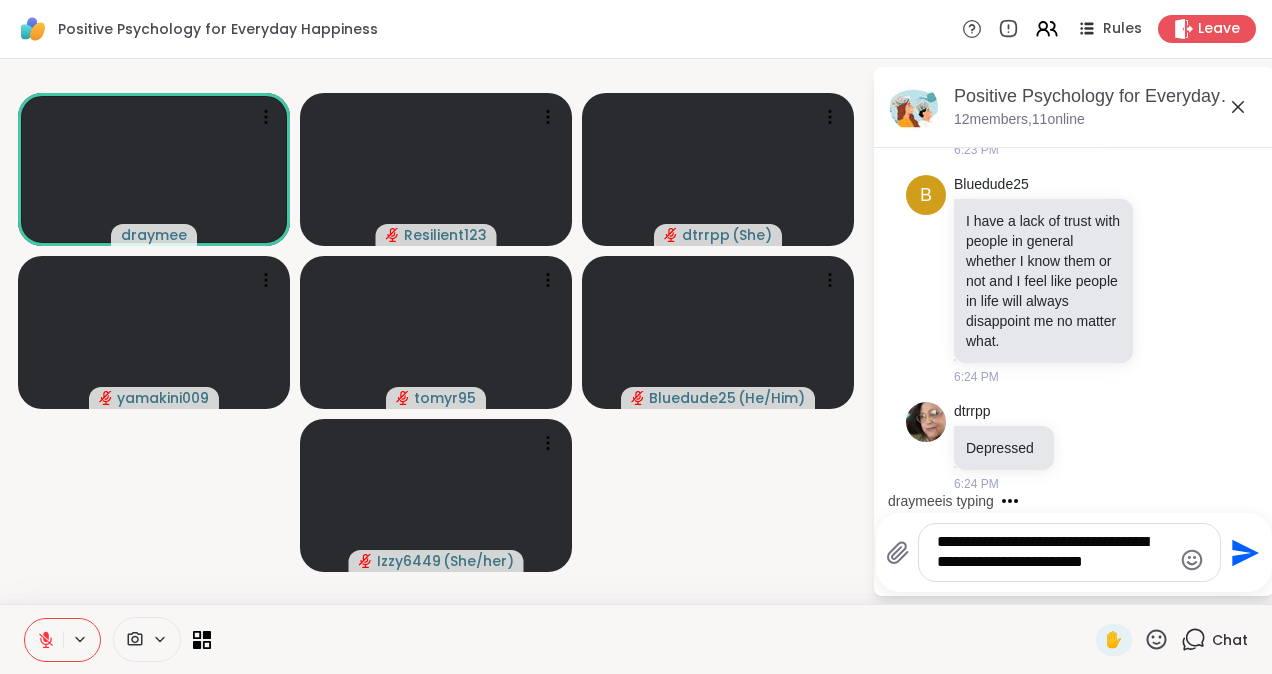 type on "**********" 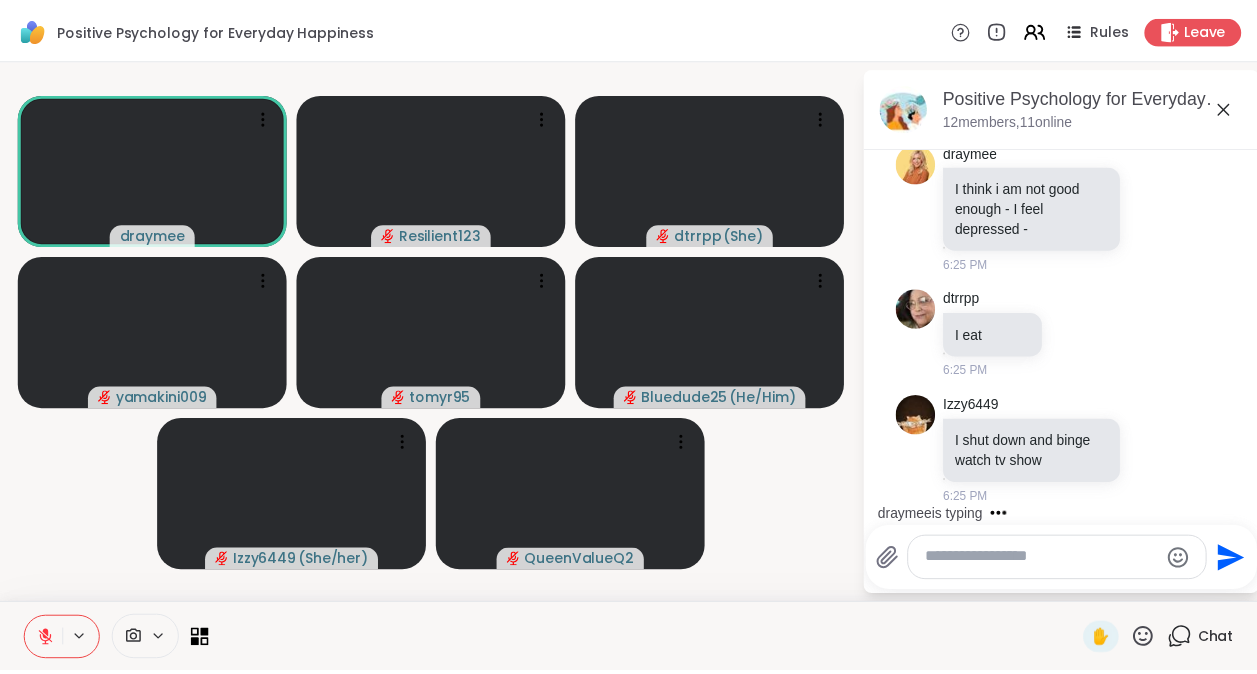 scroll, scrollTop: 4041, scrollLeft: 0, axis: vertical 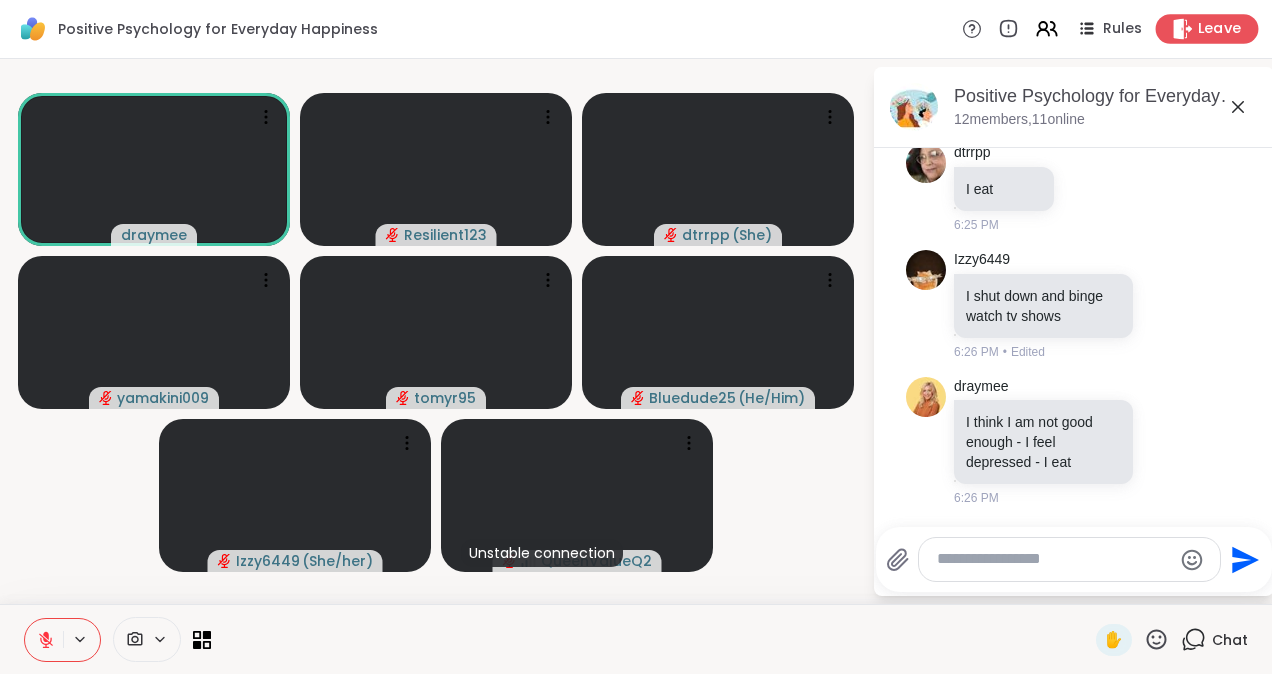 click on "Leave" at bounding box center [1220, 29] 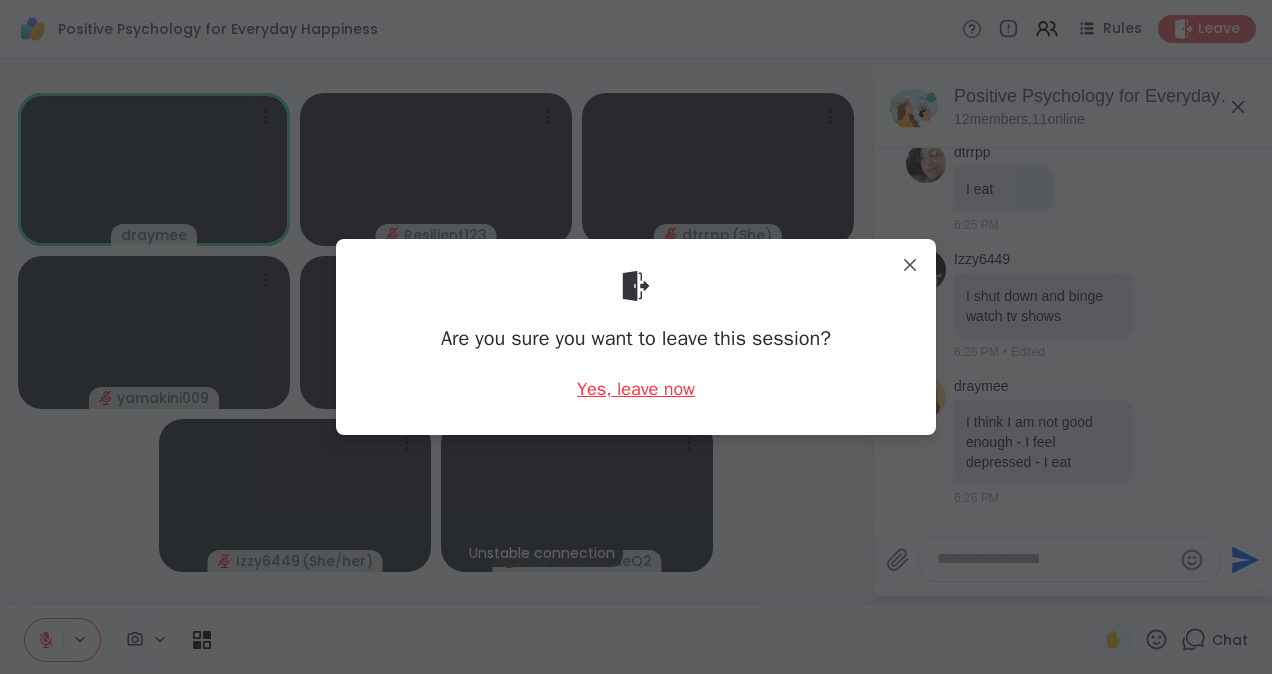 click on "Yes, leave now" at bounding box center (636, 389) 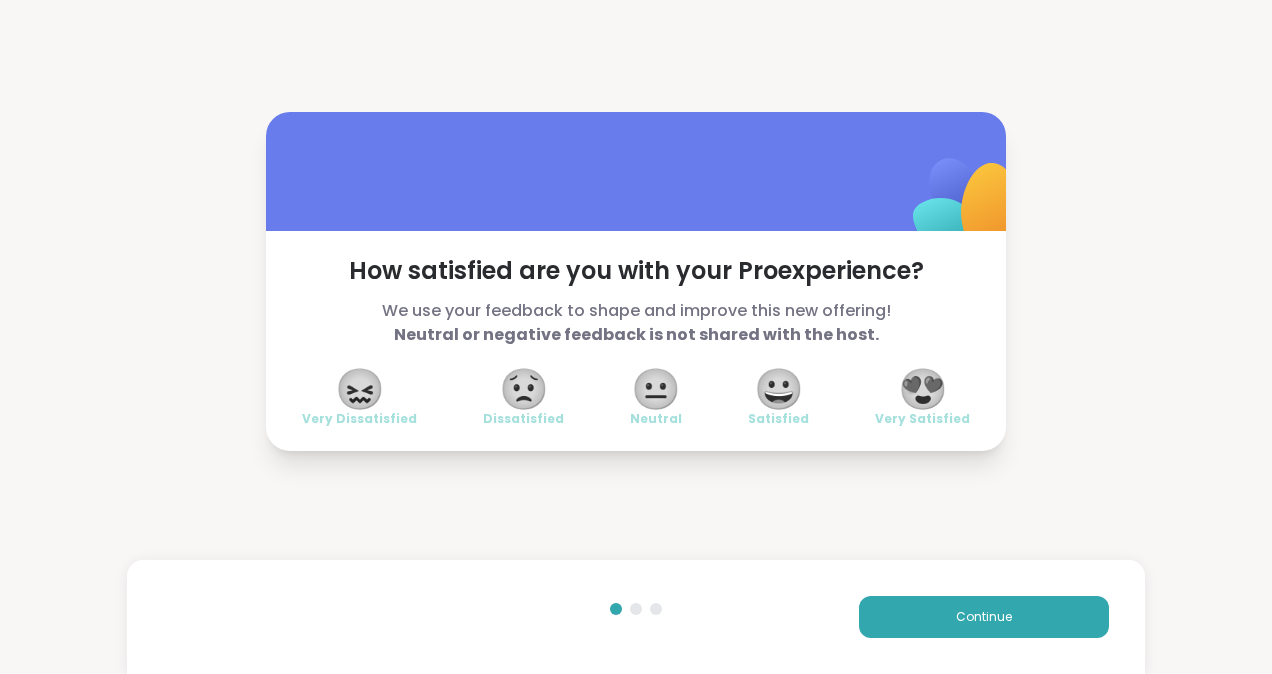 click on "😟" at bounding box center (524, 389) 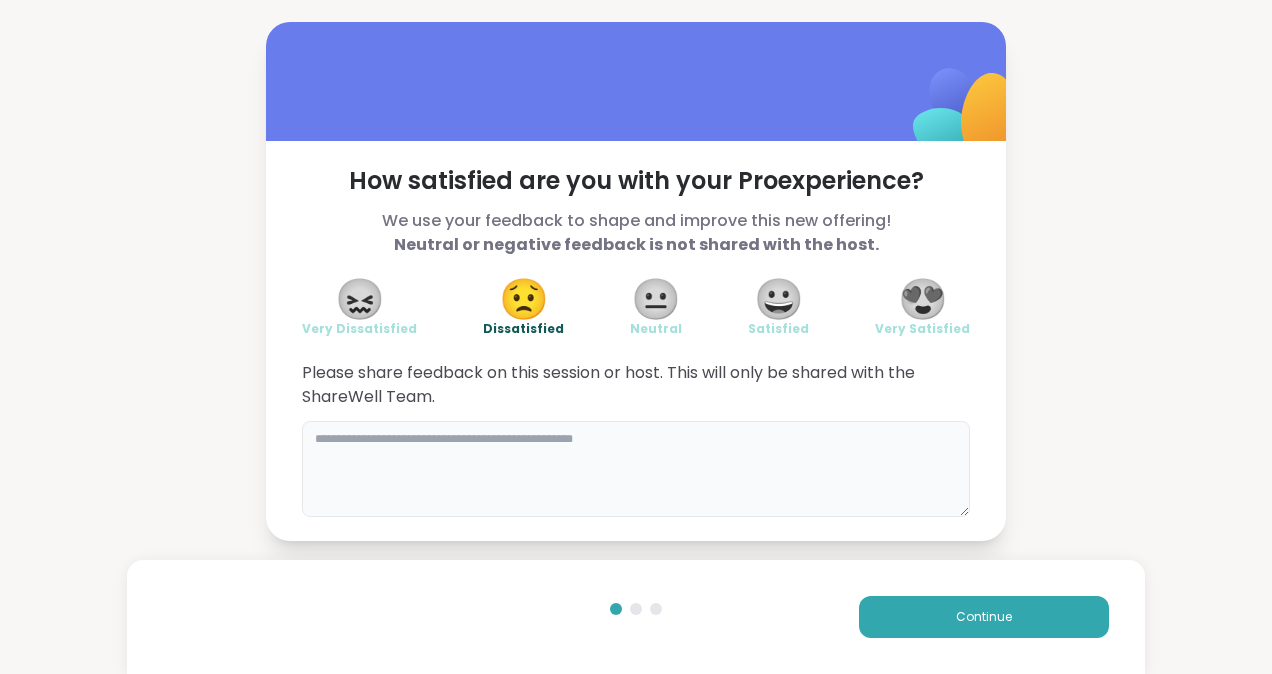 click at bounding box center [636, 469] 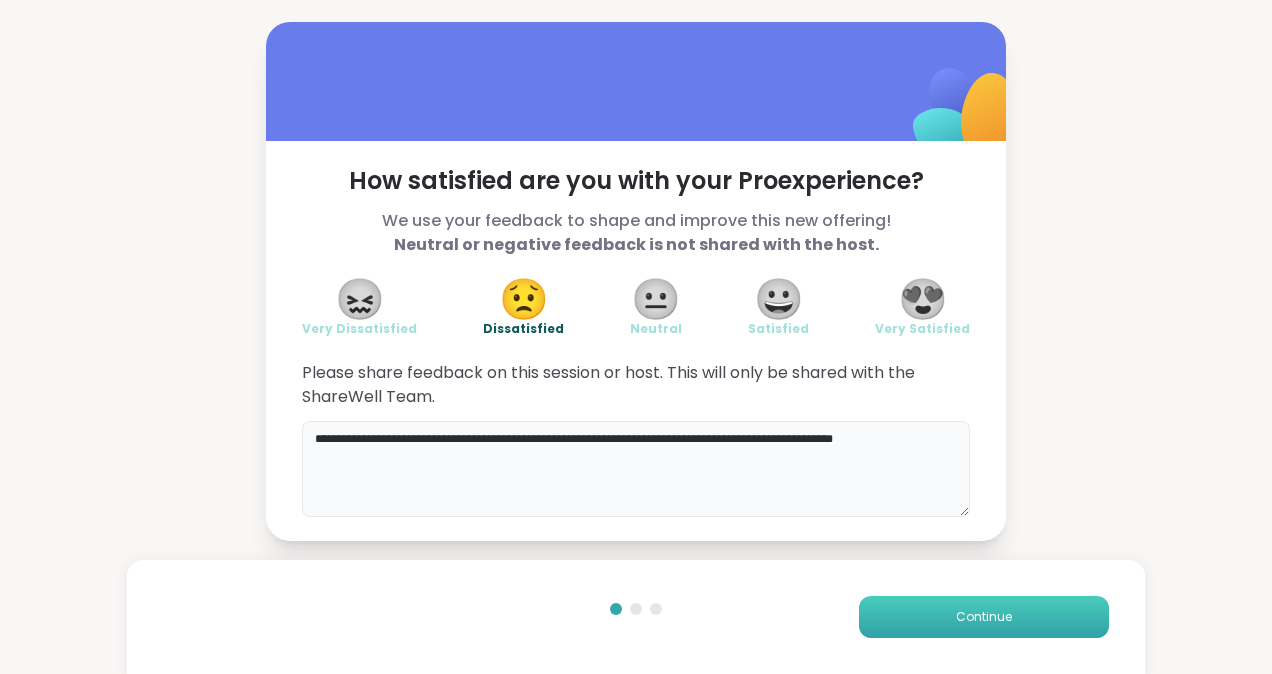type on "**********" 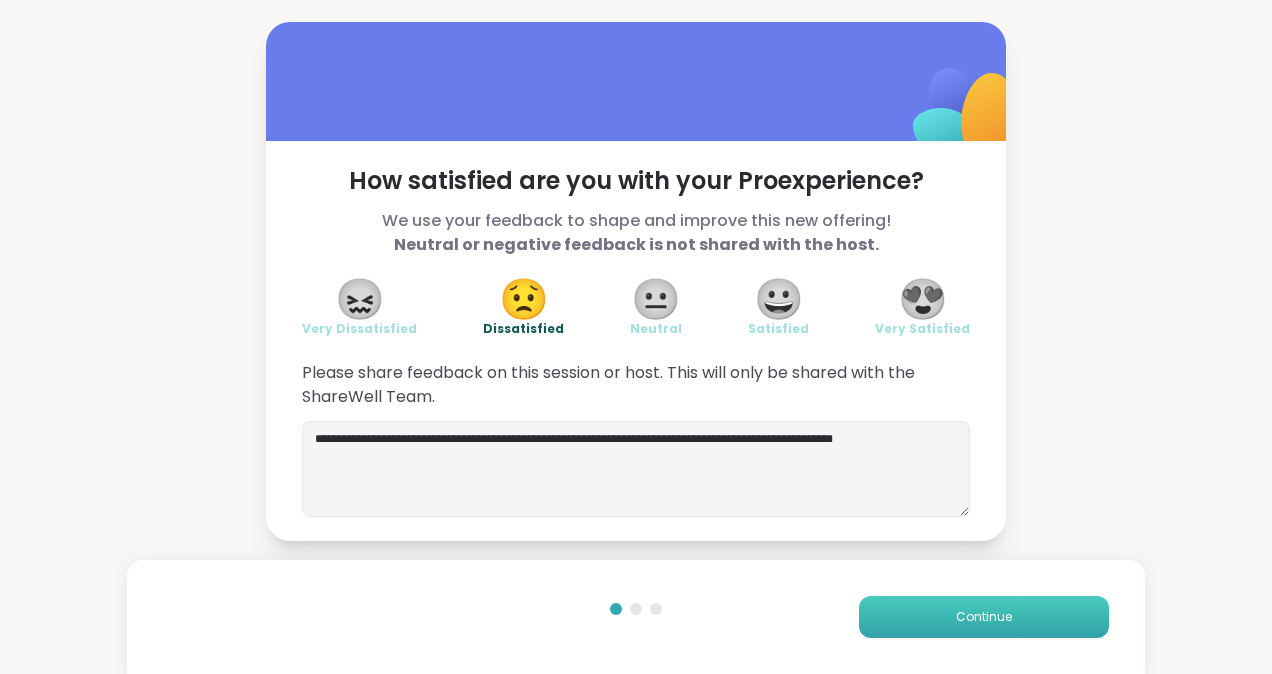 click on "Continue" at bounding box center [984, 617] 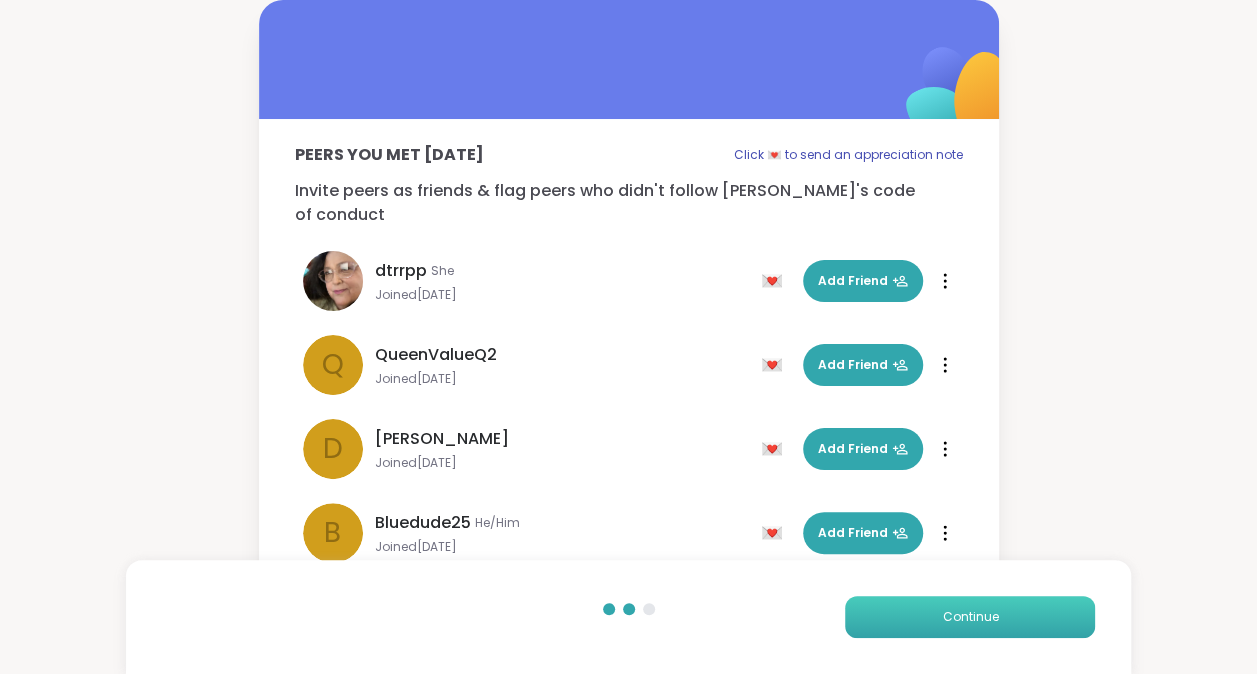 click on "Continue" at bounding box center [970, 617] 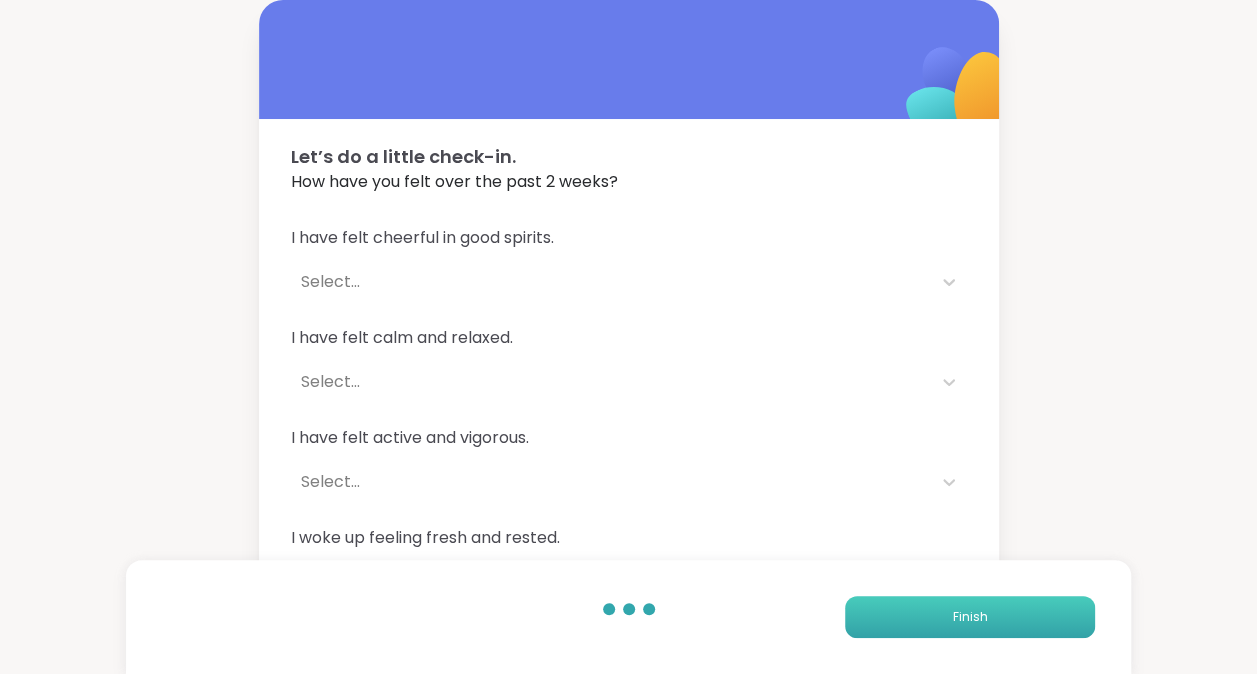 click on "Finish" at bounding box center (970, 617) 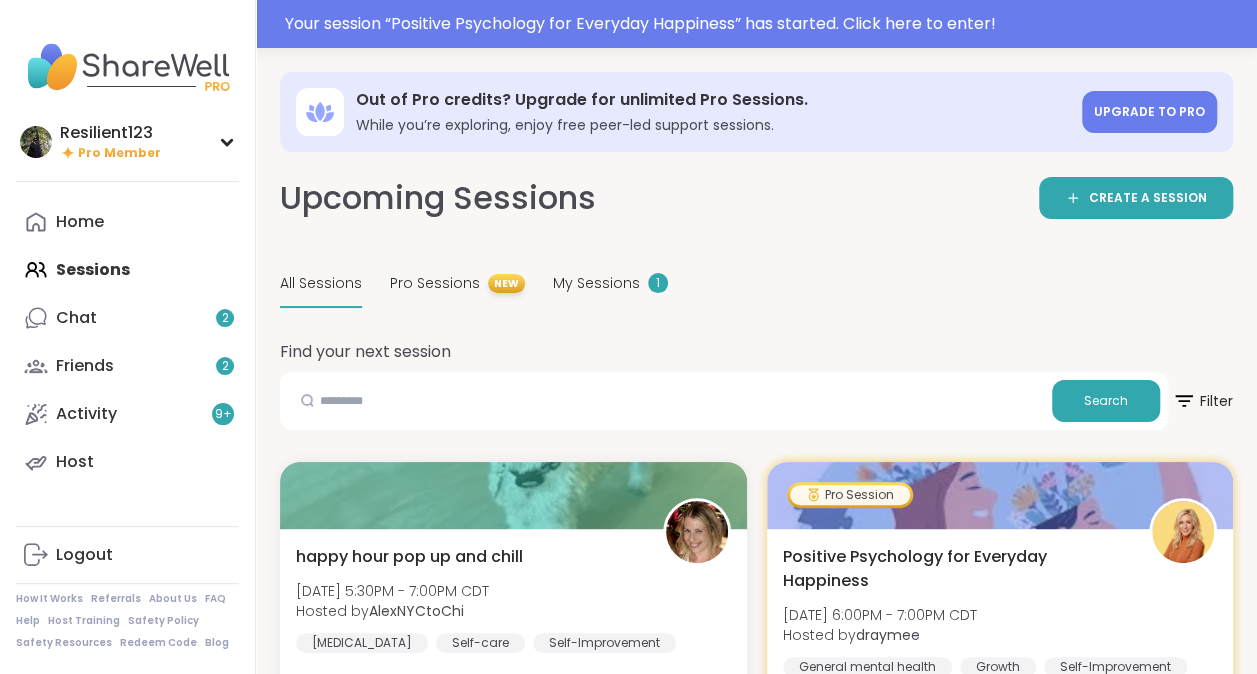 click on "Home Sessions Chat 2 Friends 2 Activity 9 + Host" at bounding box center (127, 342) 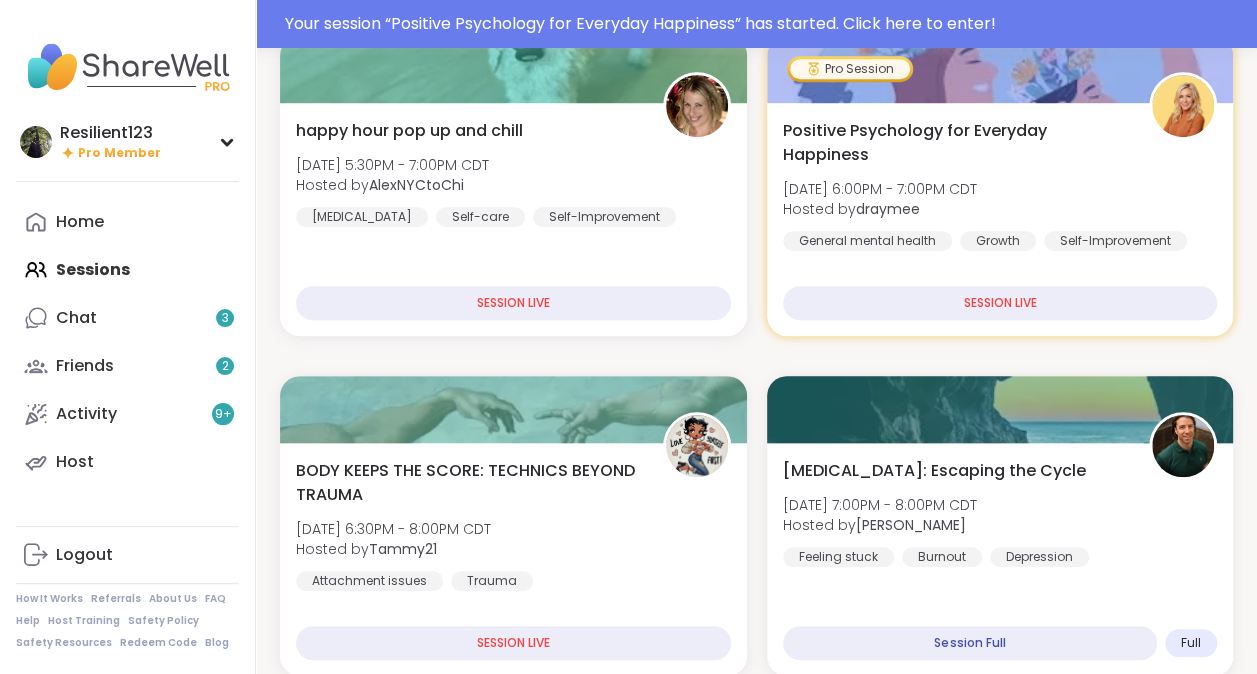 scroll, scrollTop: 493, scrollLeft: 0, axis: vertical 